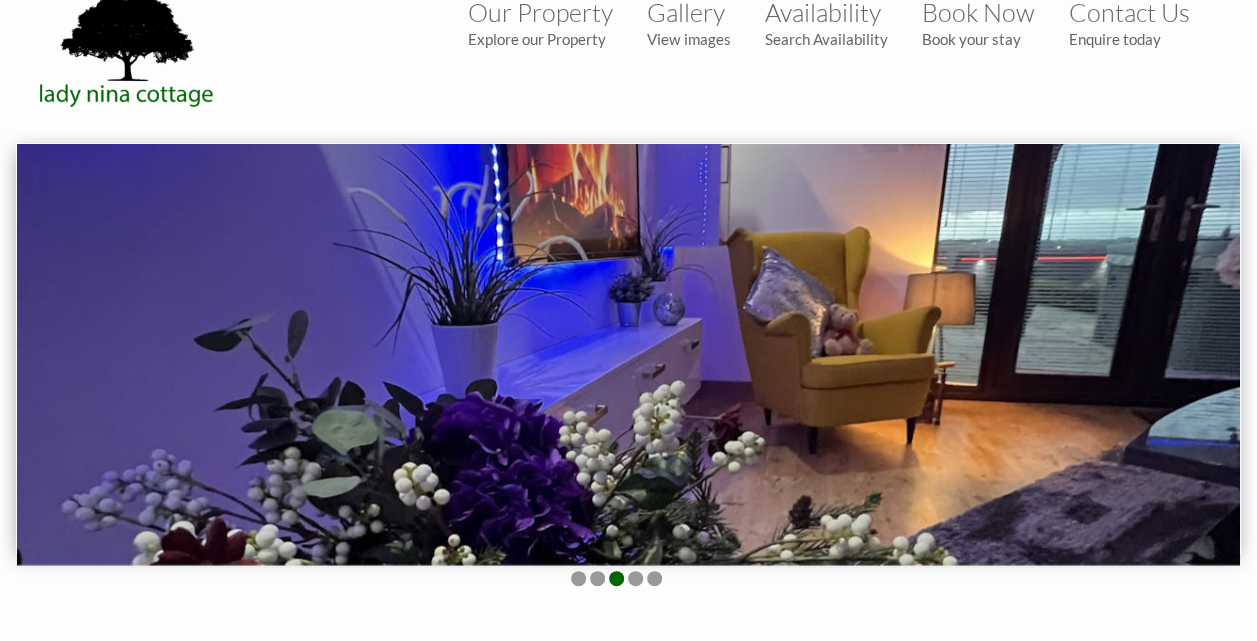 scroll, scrollTop: 0, scrollLeft: 0, axis: both 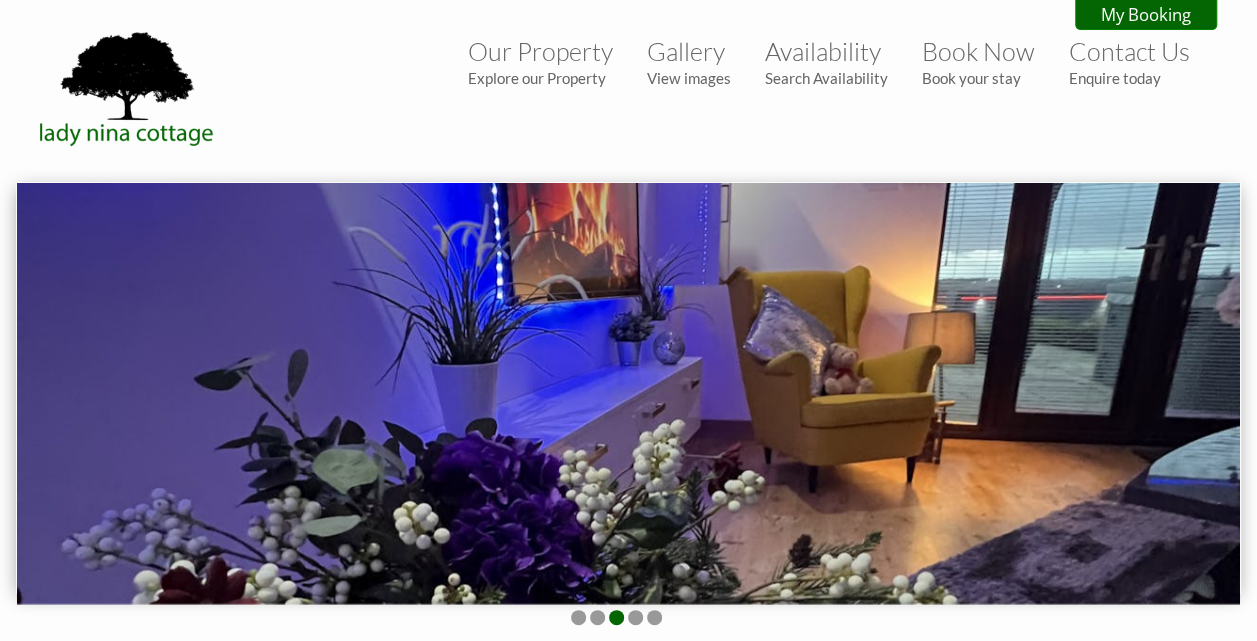 click at bounding box center [628, 393] 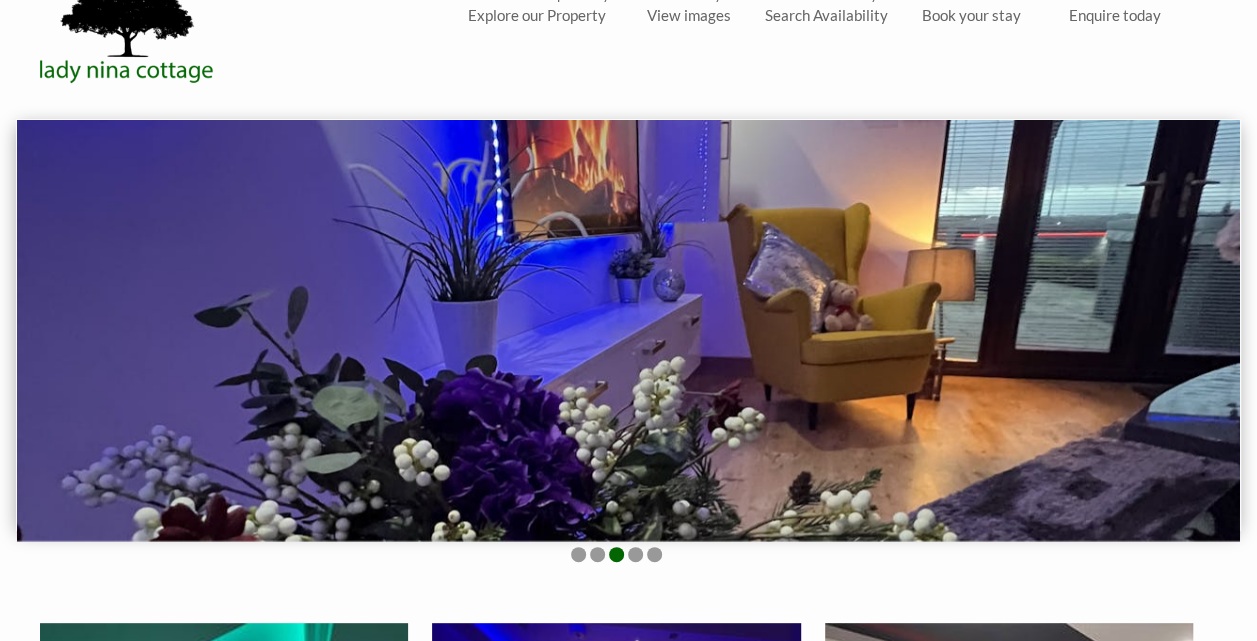 scroll, scrollTop: 67, scrollLeft: 0, axis: vertical 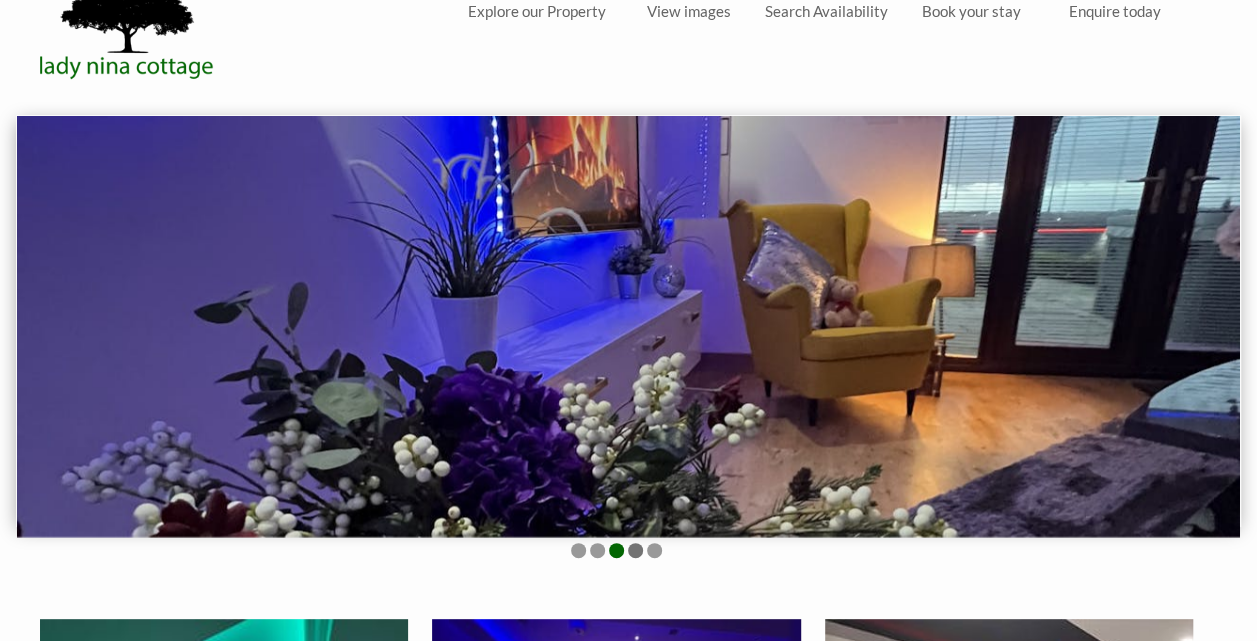 click at bounding box center [635, 550] 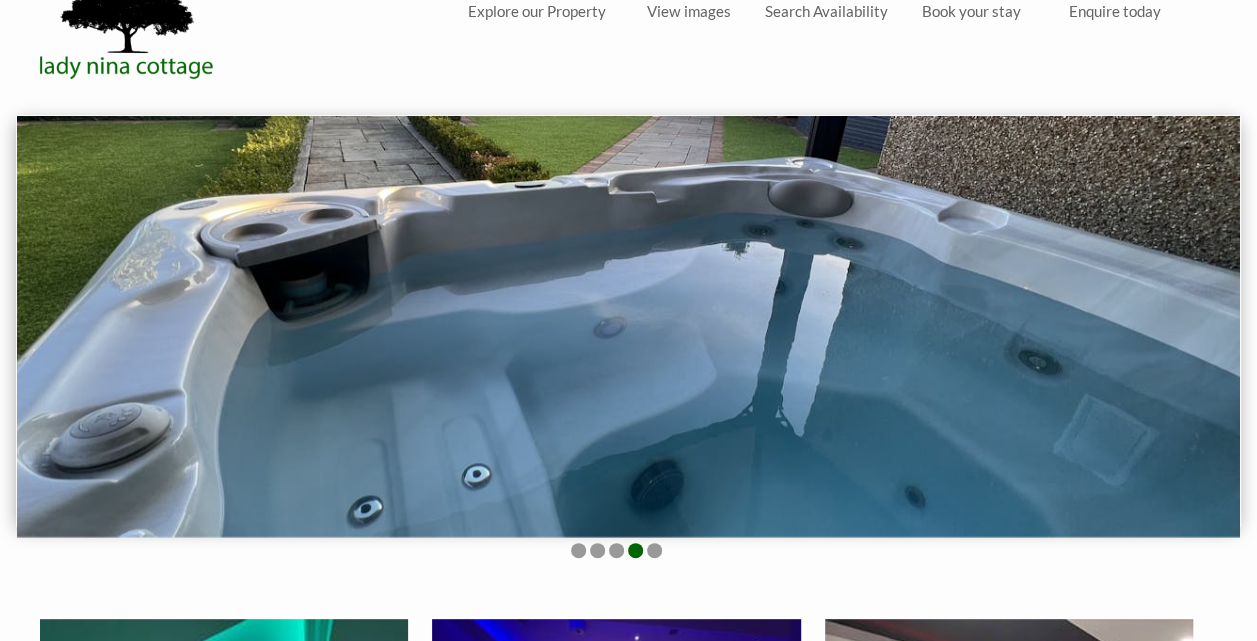 scroll, scrollTop: 0, scrollLeft: 0, axis: both 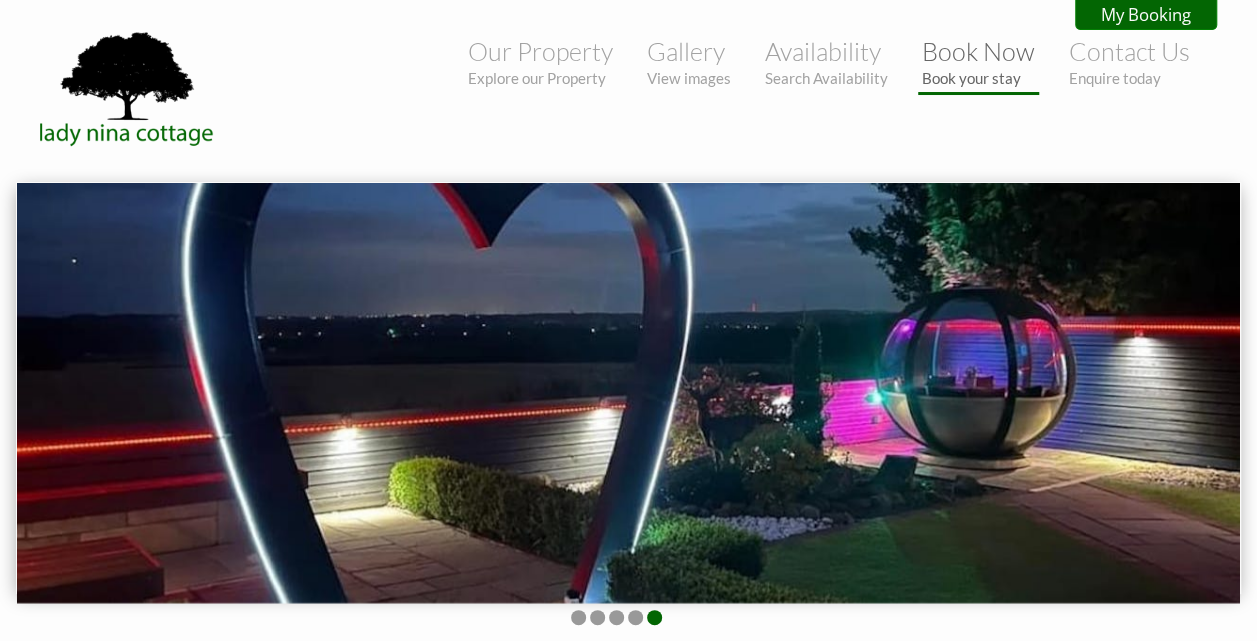 click on "Book Now   Book your stay" at bounding box center (978, 61) 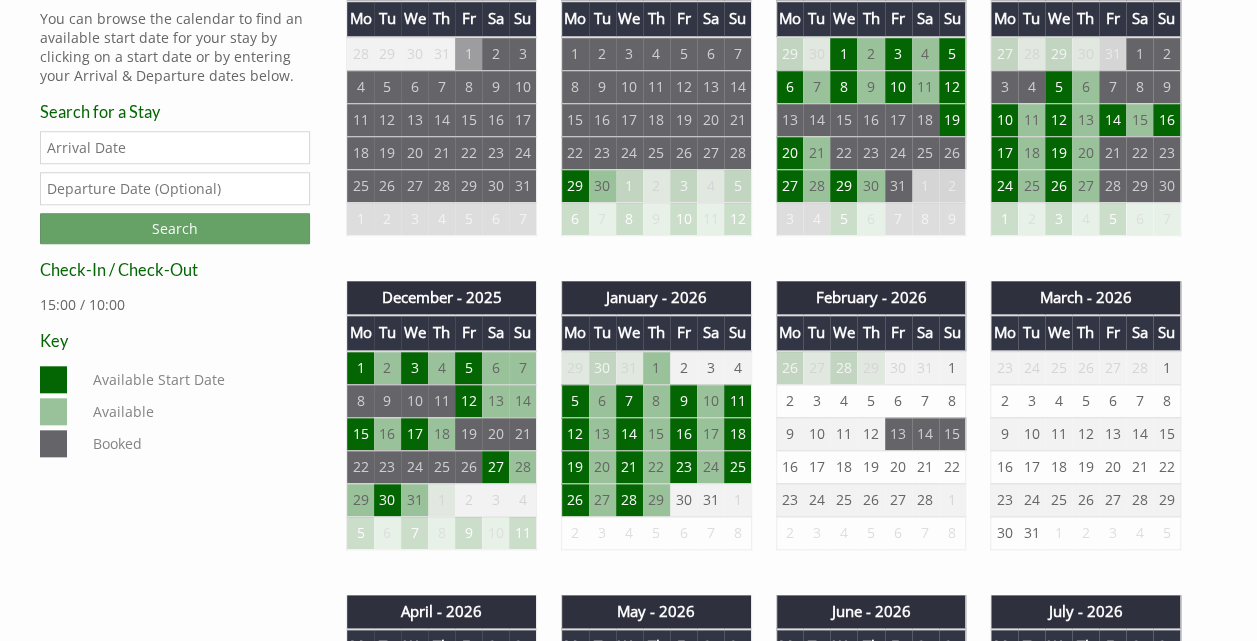 scroll, scrollTop: 822, scrollLeft: 0, axis: vertical 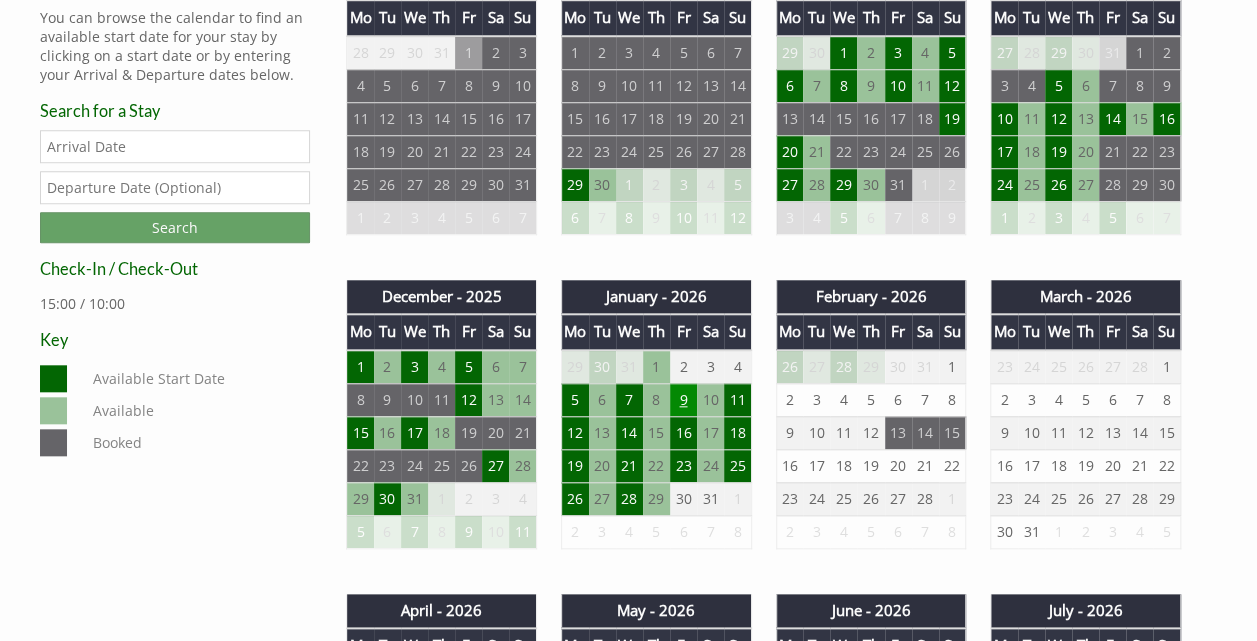 click on "9" at bounding box center [683, 399] 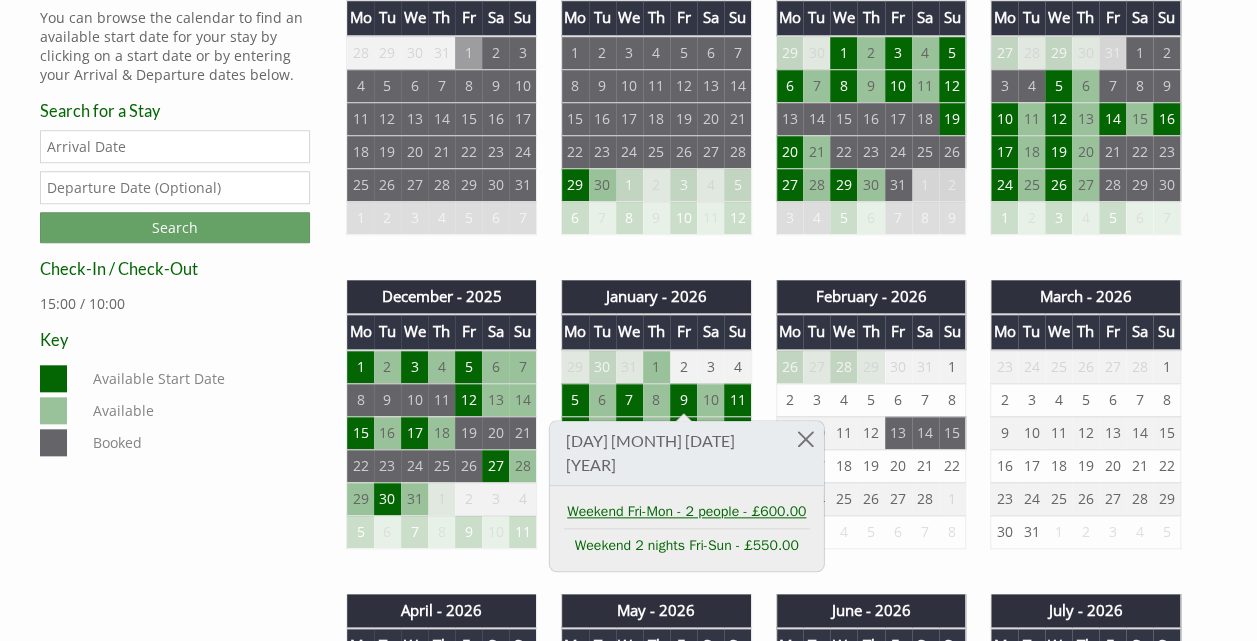 click on "Weekend Fri-Mon - 2 people  - £600.00" at bounding box center [687, 511] 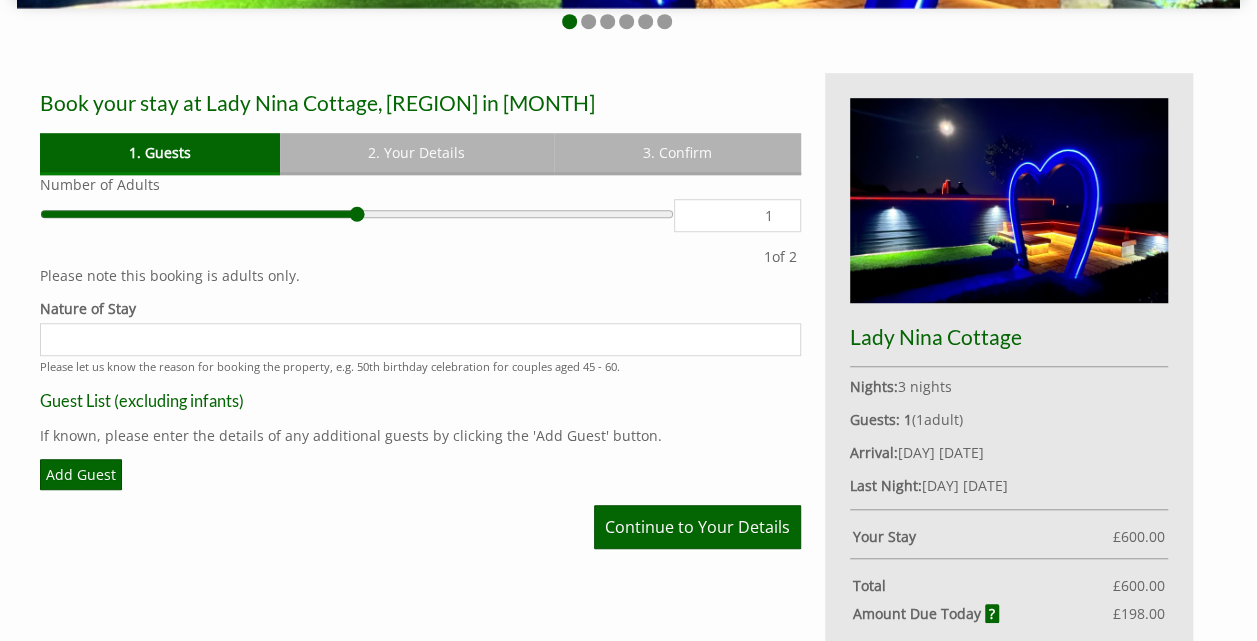 scroll, scrollTop: 597, scrollLeft: 0, axis: vertical 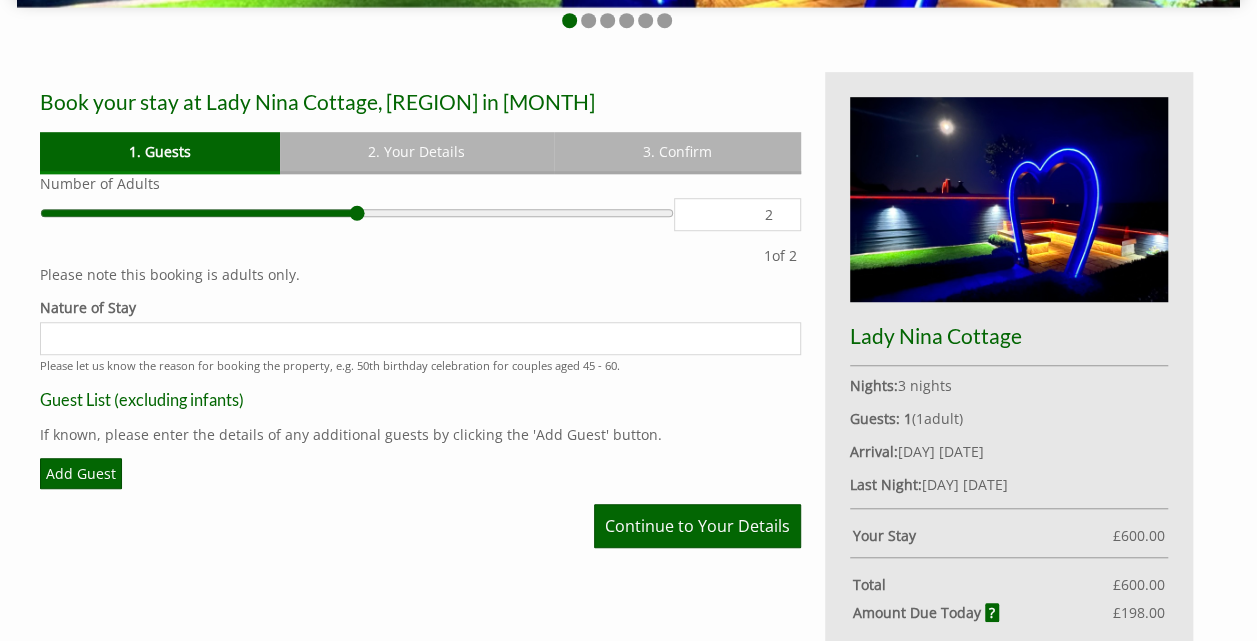 type on "2" 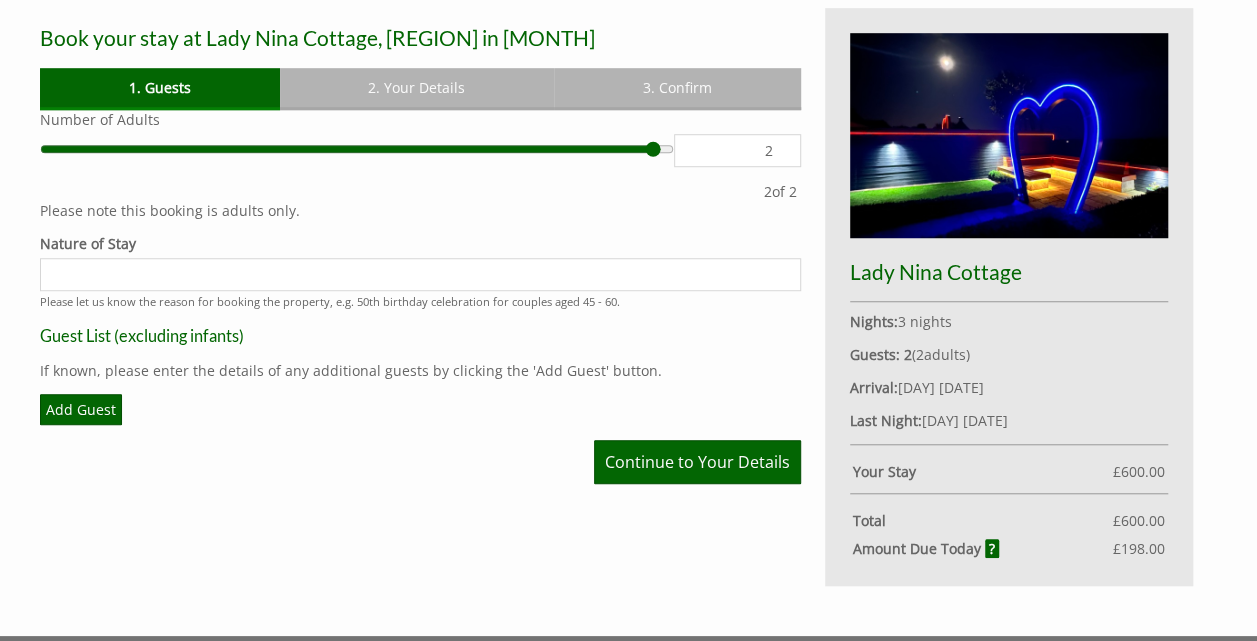scroll, scrollTop: 659, scrollLeft: 0, axis: vertical 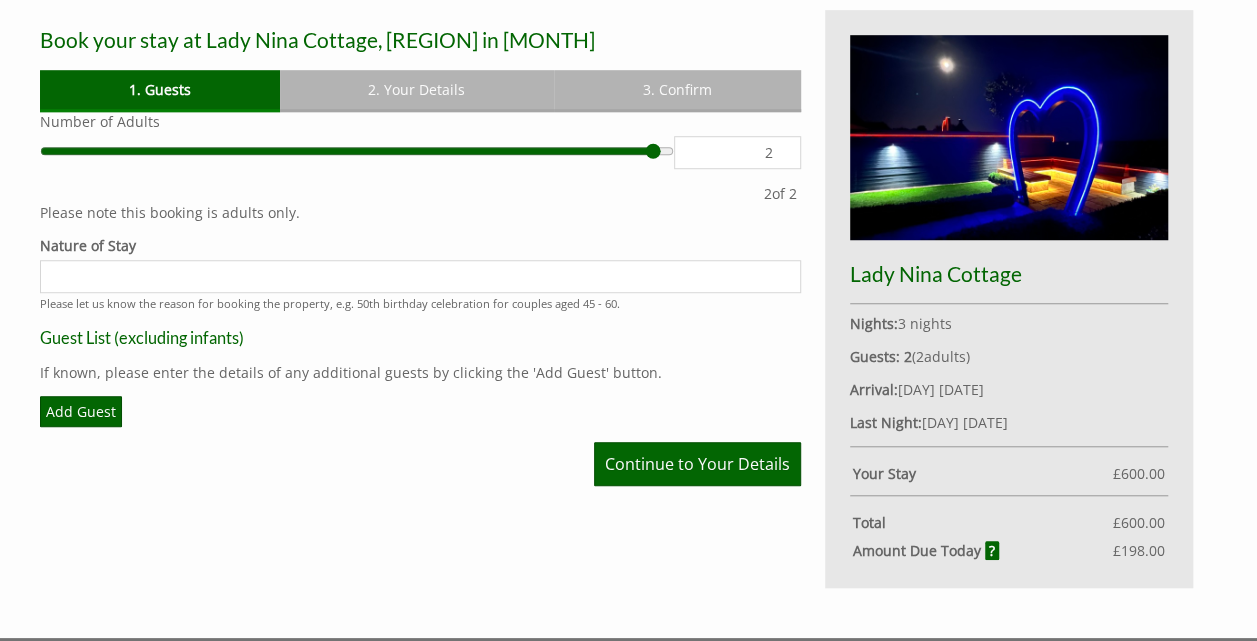 click on "Nature of Stay" at bounding box center (420, 245) 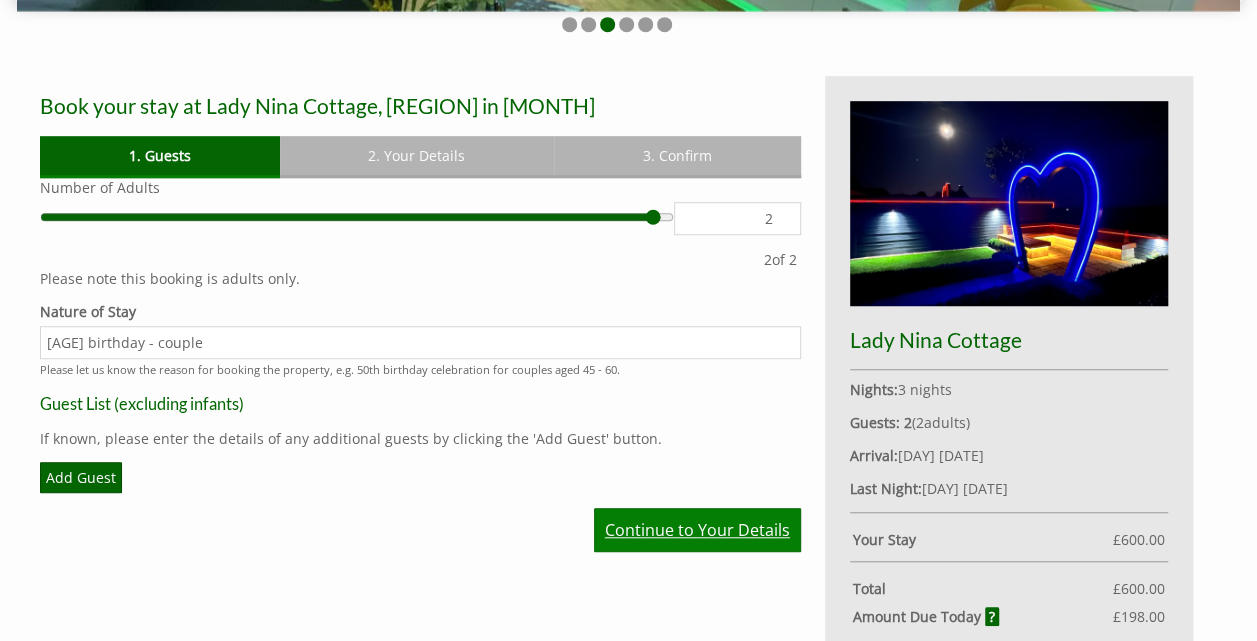 click on "Continue to Your Details" at bounding box center (697, 530) 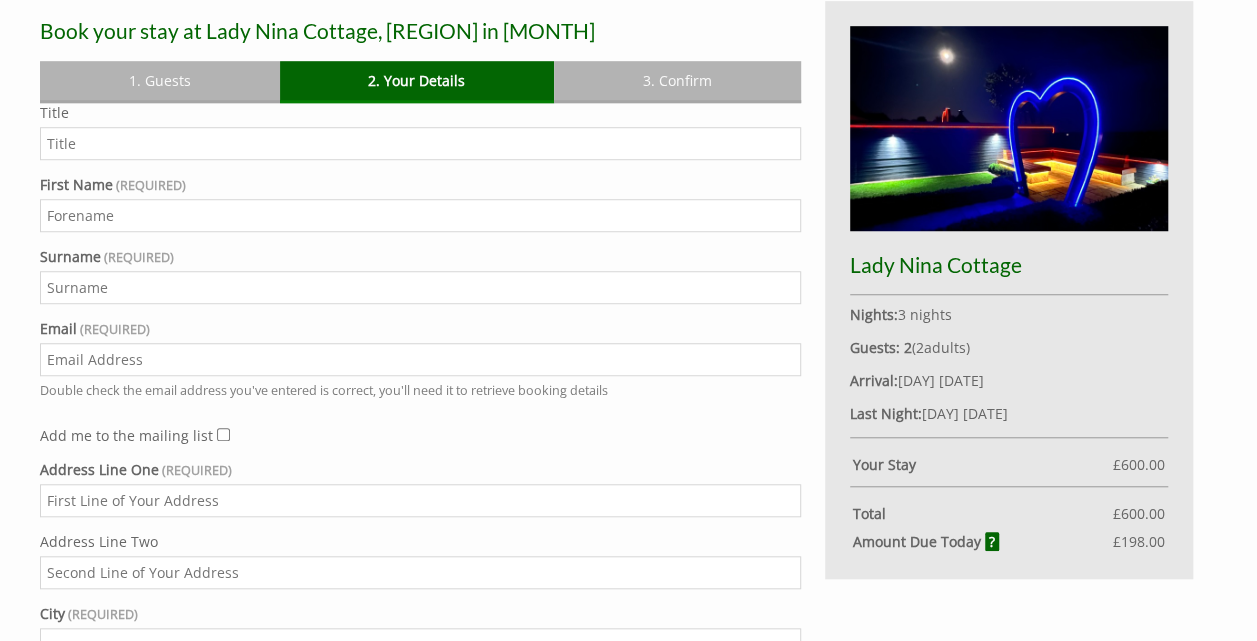click on "Title" at bounding box center (420, 143) 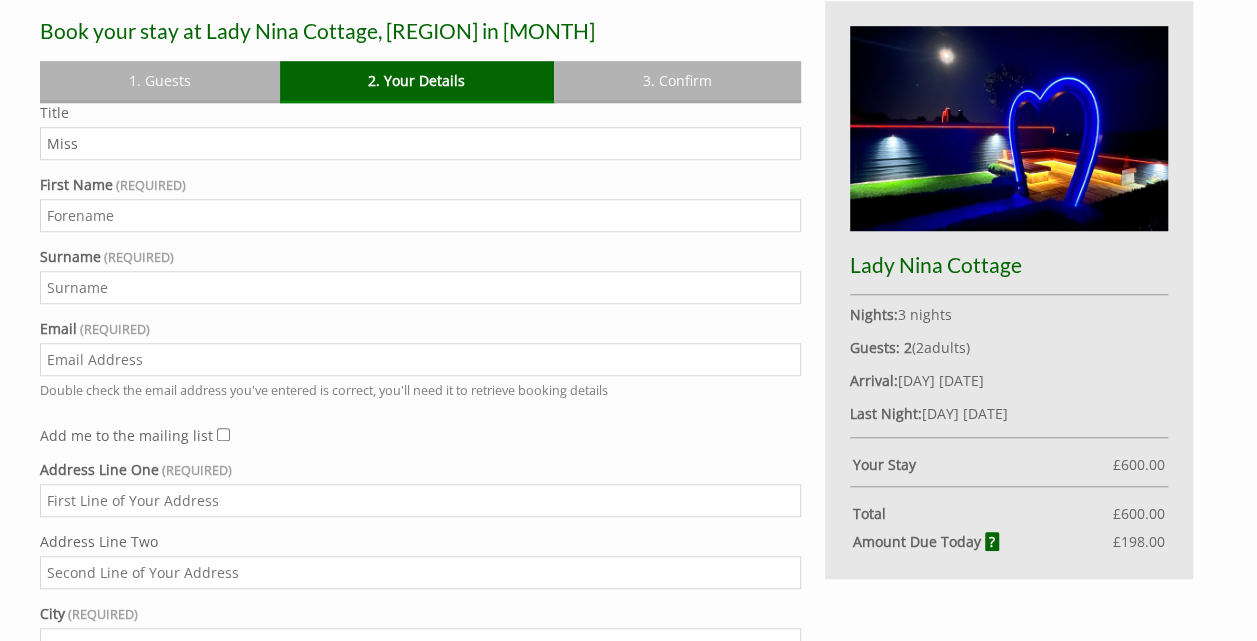 type on "Miss" 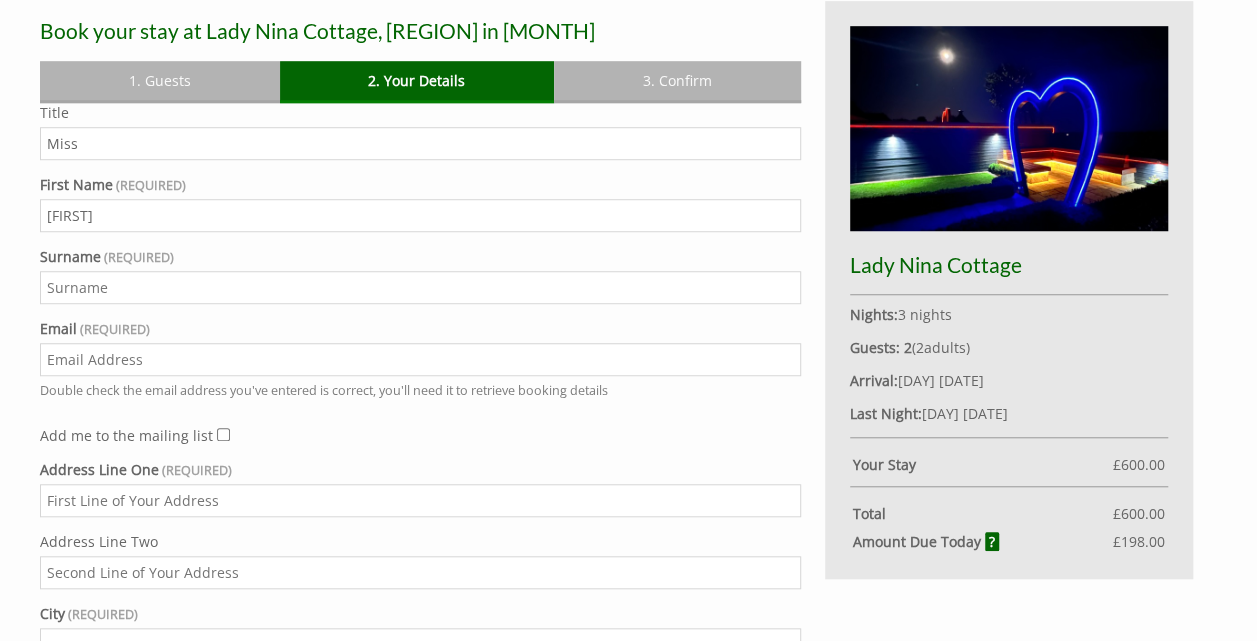 type on "[FIRST]" 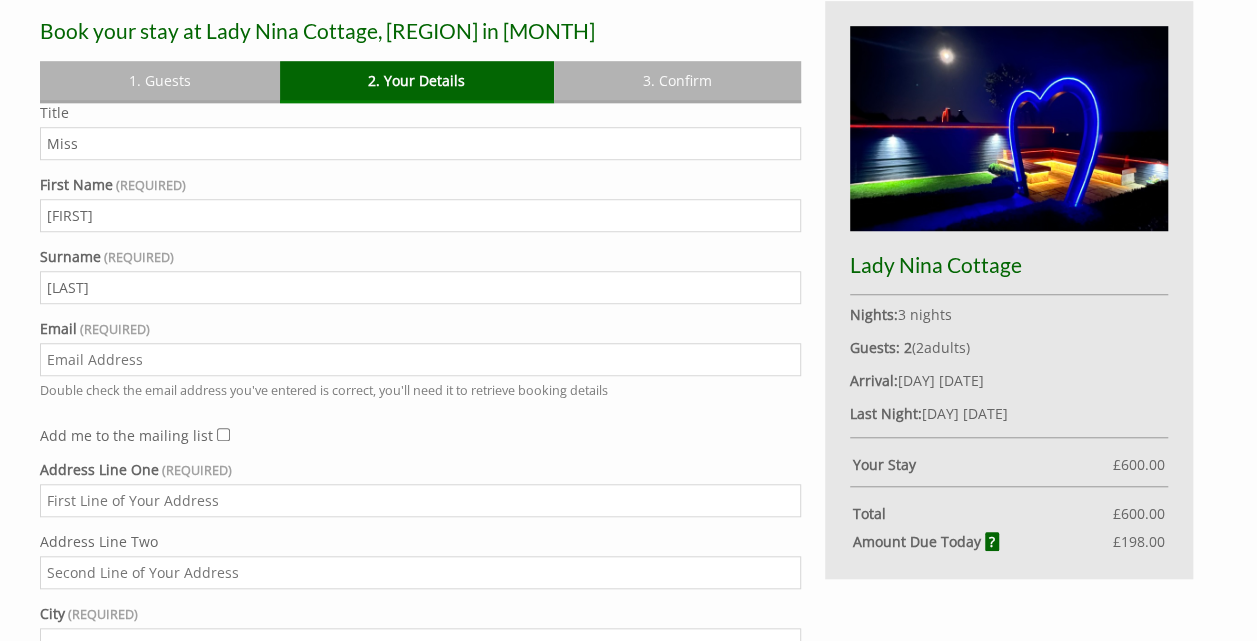type on "[LAST]" 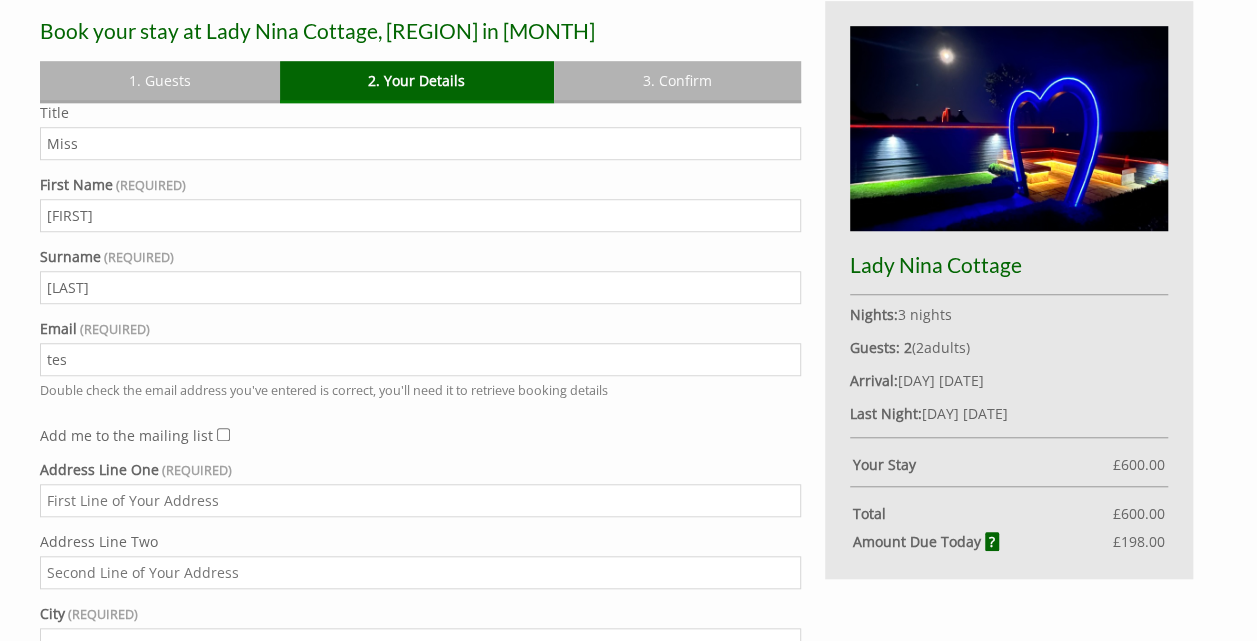 type on "[EMAIL]" 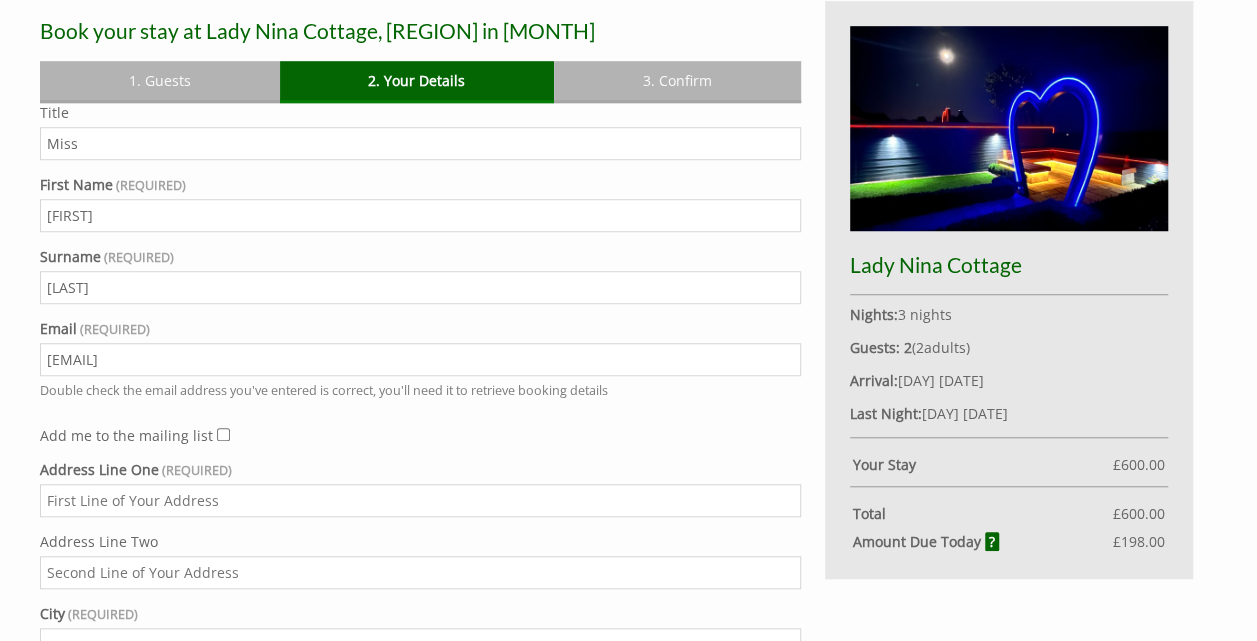 type on "[NUMBER] [STREET] [CITY]" 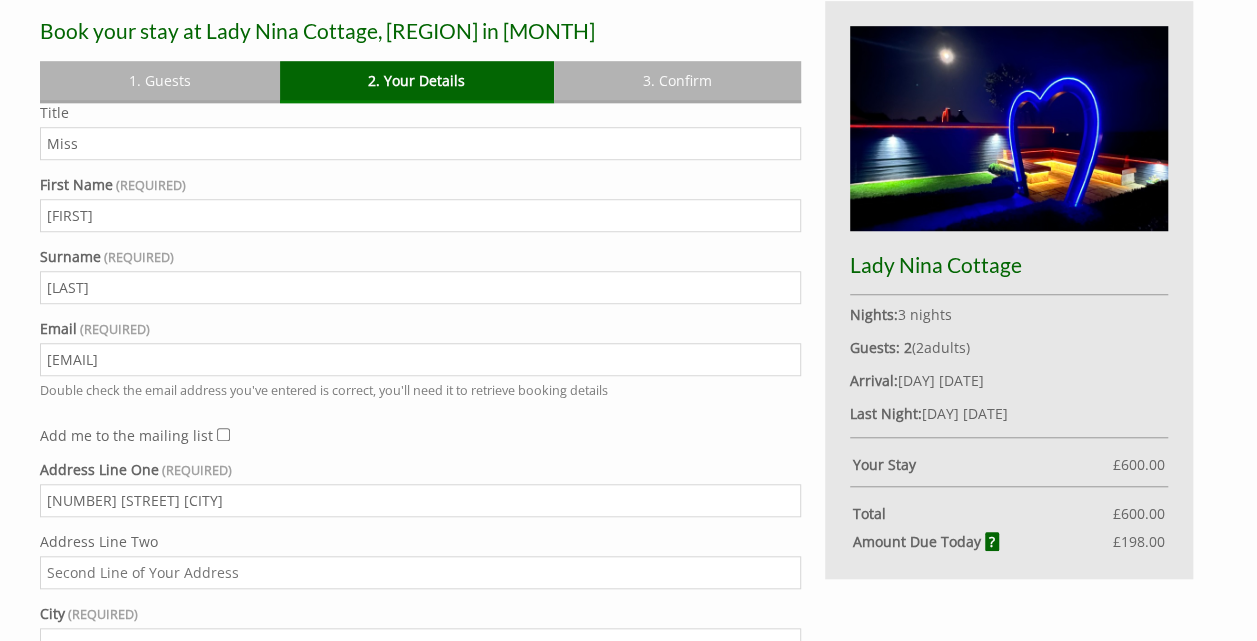 type on "[CITY]" 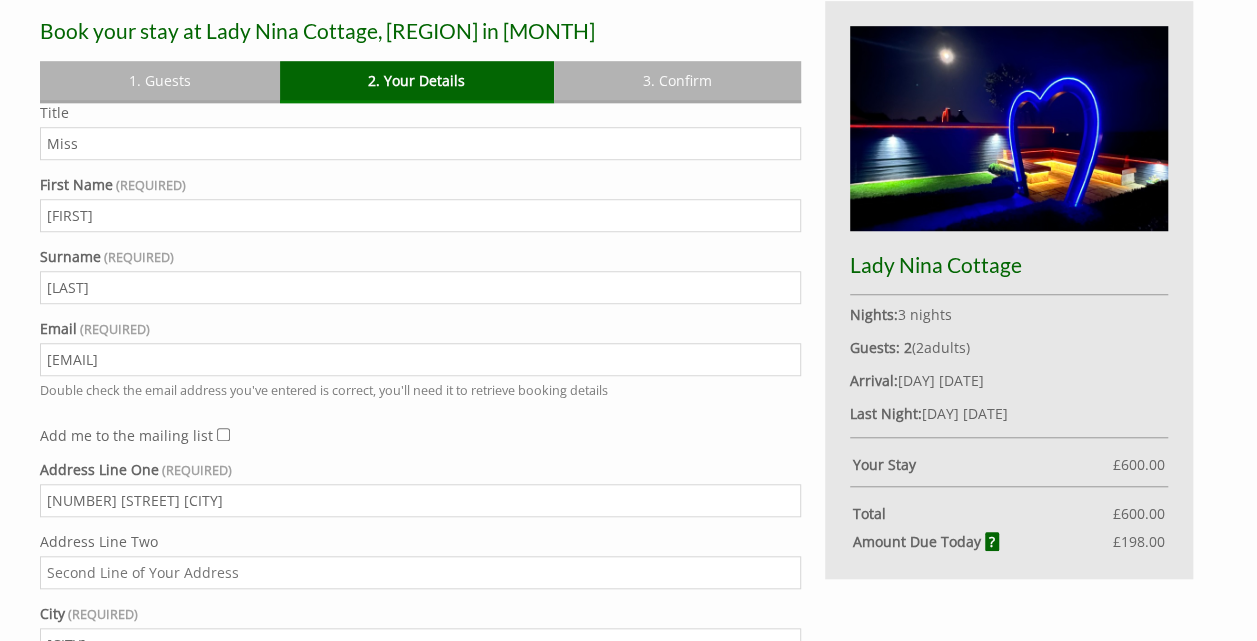 type on "[REGION]" 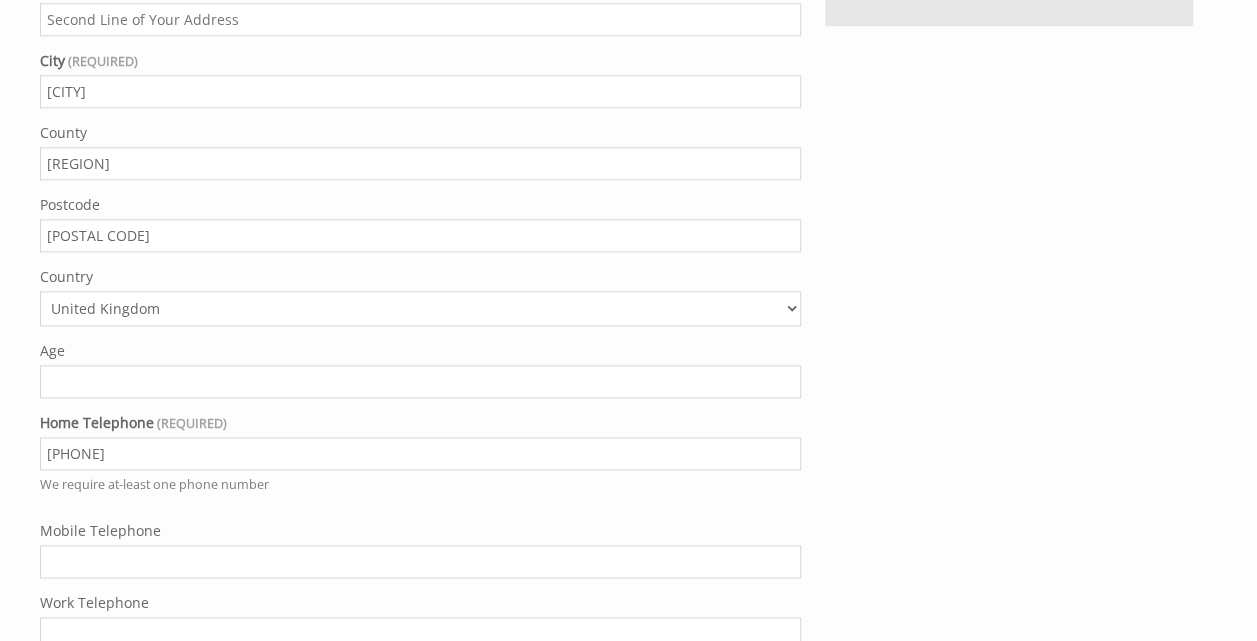 scroll, scrollTop: 1222, scrollLeft: 0, axis: vertical 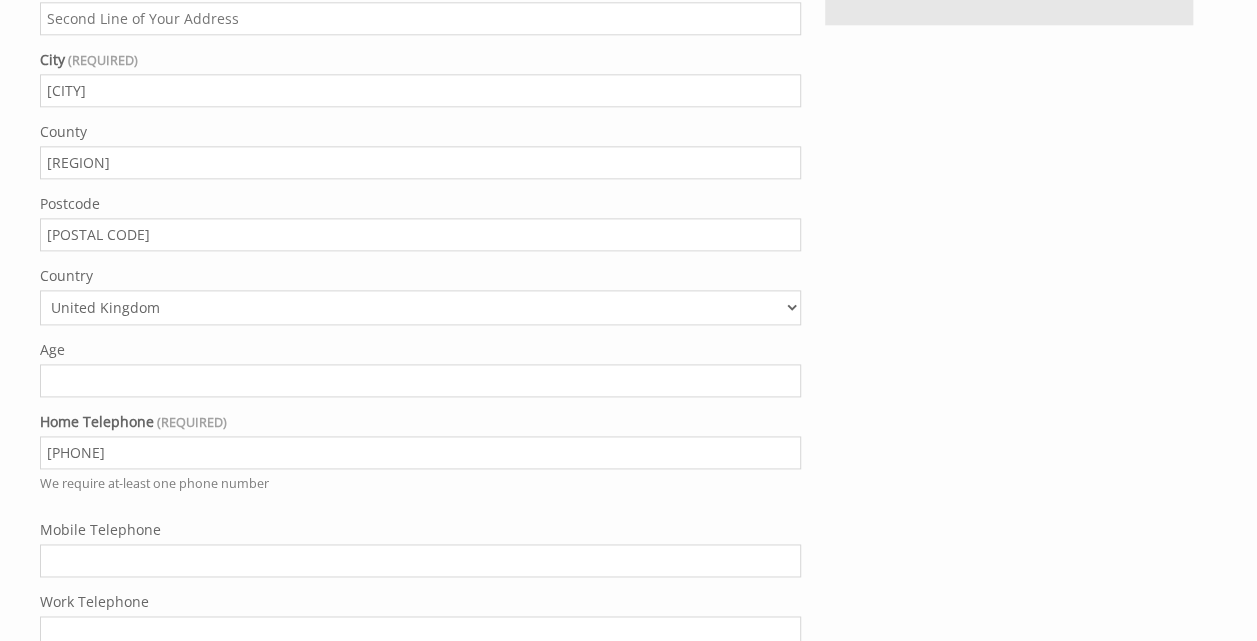 drag, startPoint x: 264, startPoint y: 364, endPoint x: 286, endPoint y: 380, distance: 27.202942 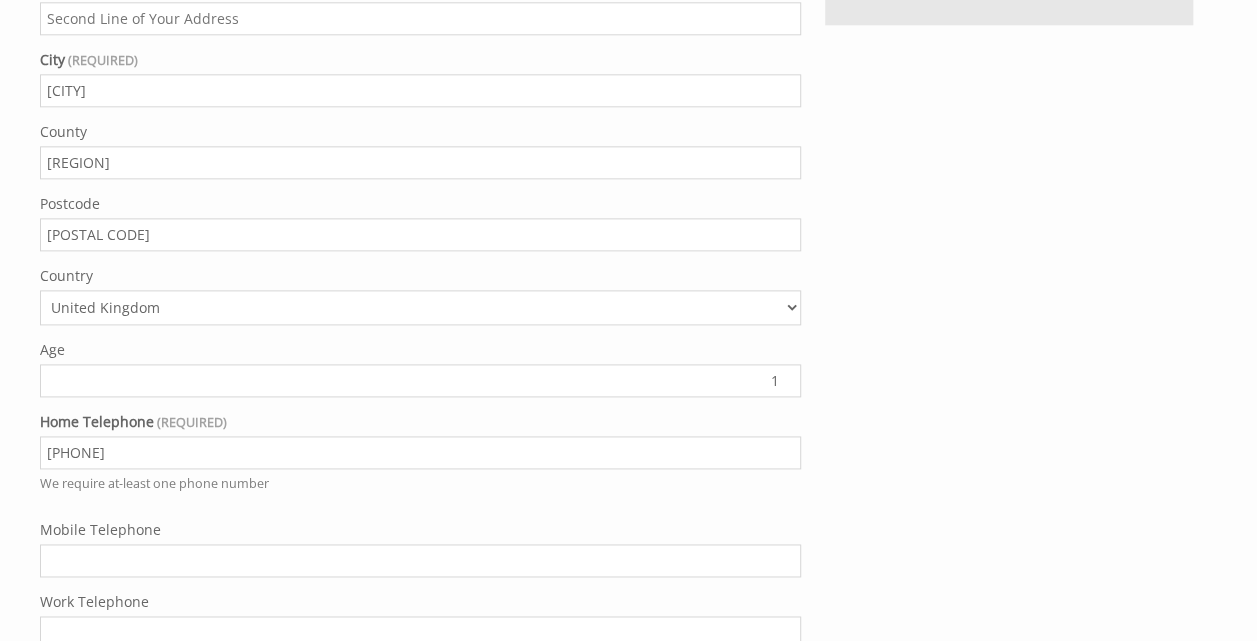 click on "1" at bounding box center (420, 380) 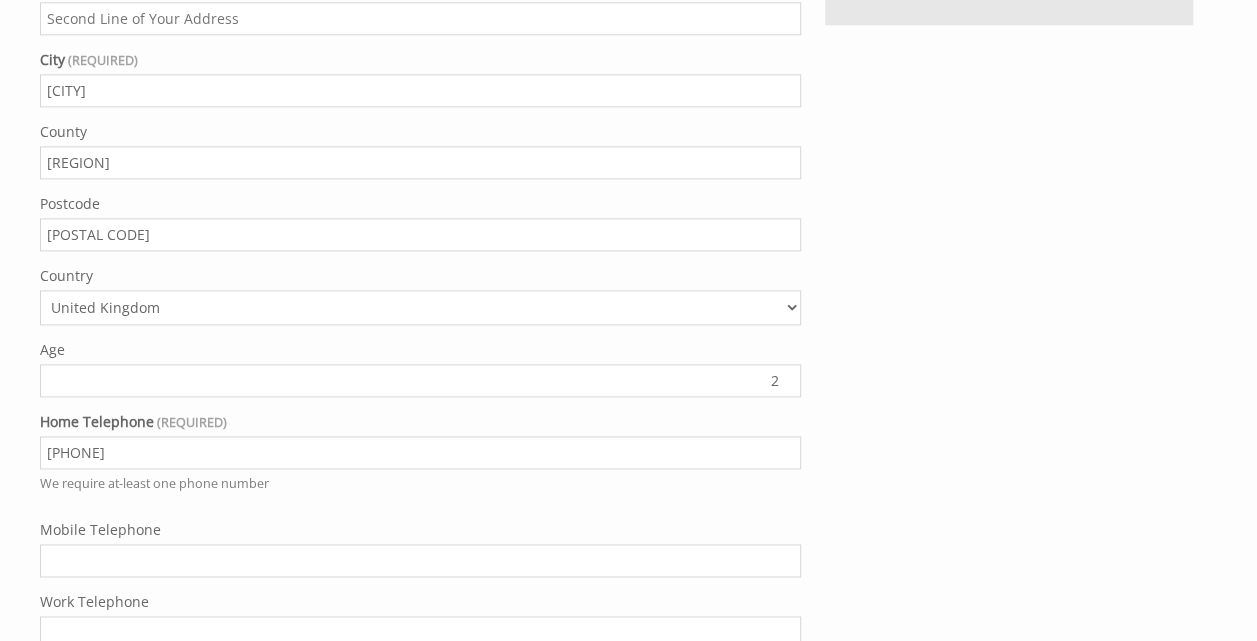 click on "2" at bounding box center [420, 380] 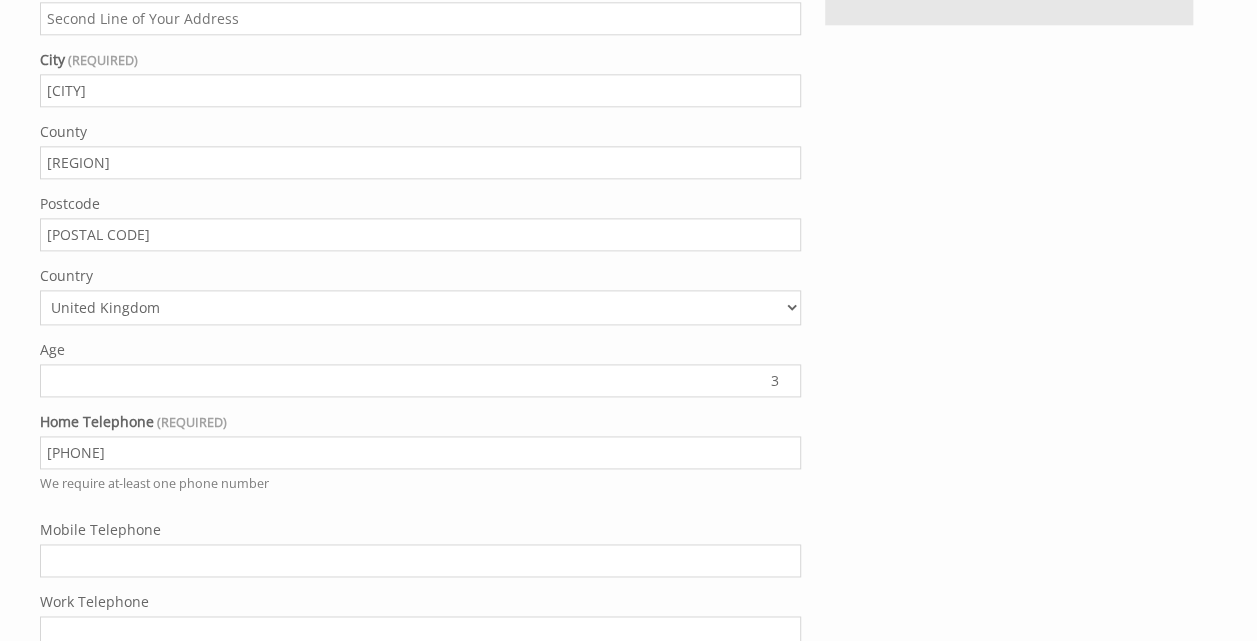 click on "3" at bounding box center [420, 380] 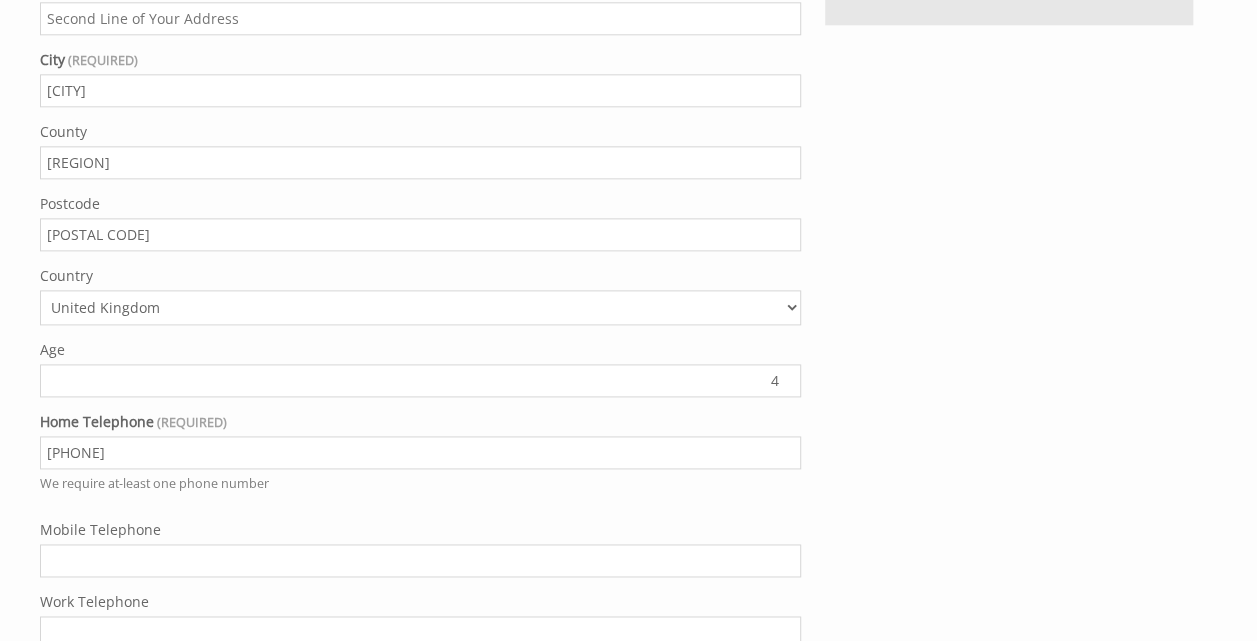 click on "4" at bounding box center (420, 380) 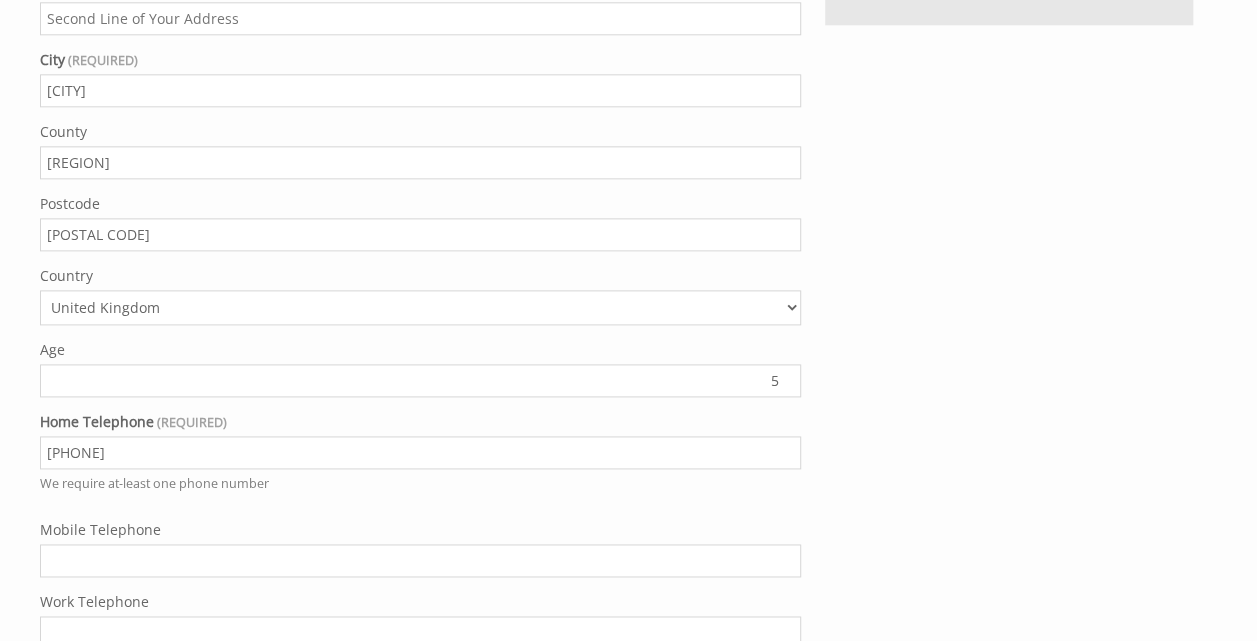 click on "5" at bounding box center [420, 380] 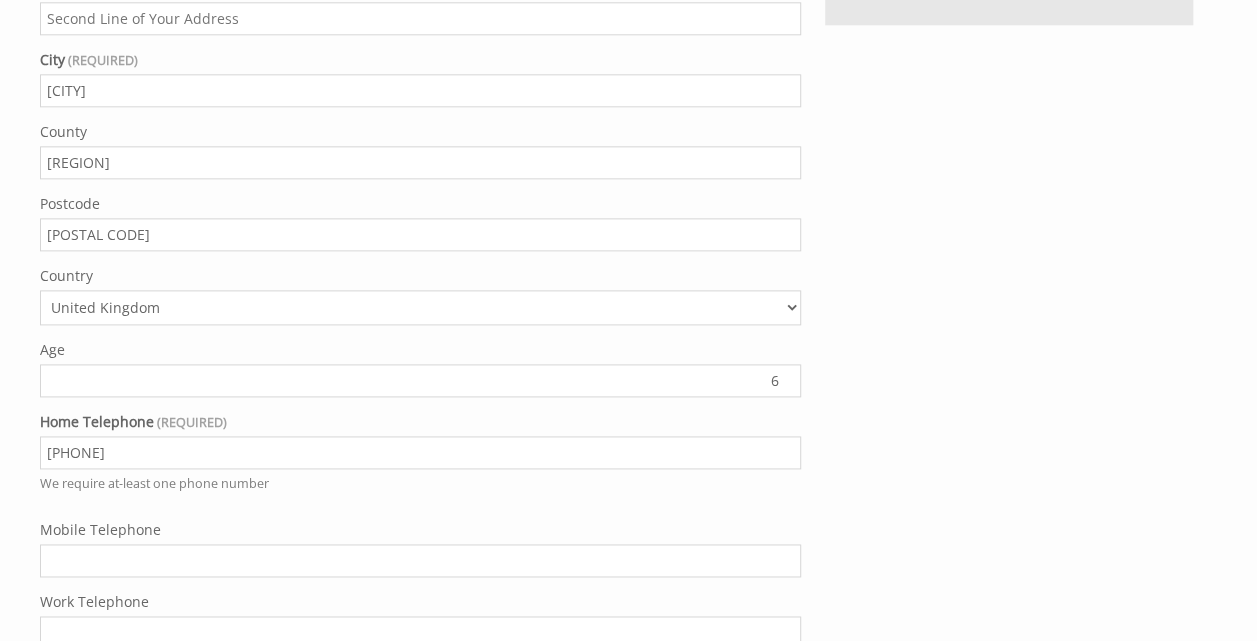 click on "6" at bounding box center (420, 380) 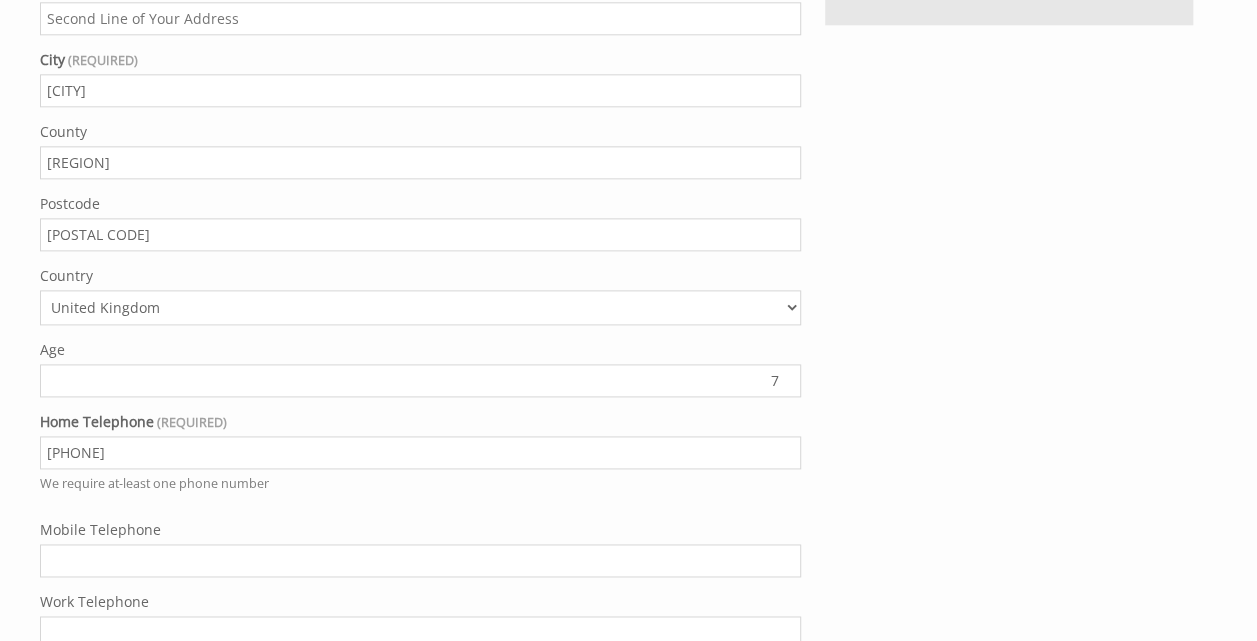 click on "7" at bounding box center (420, 380) 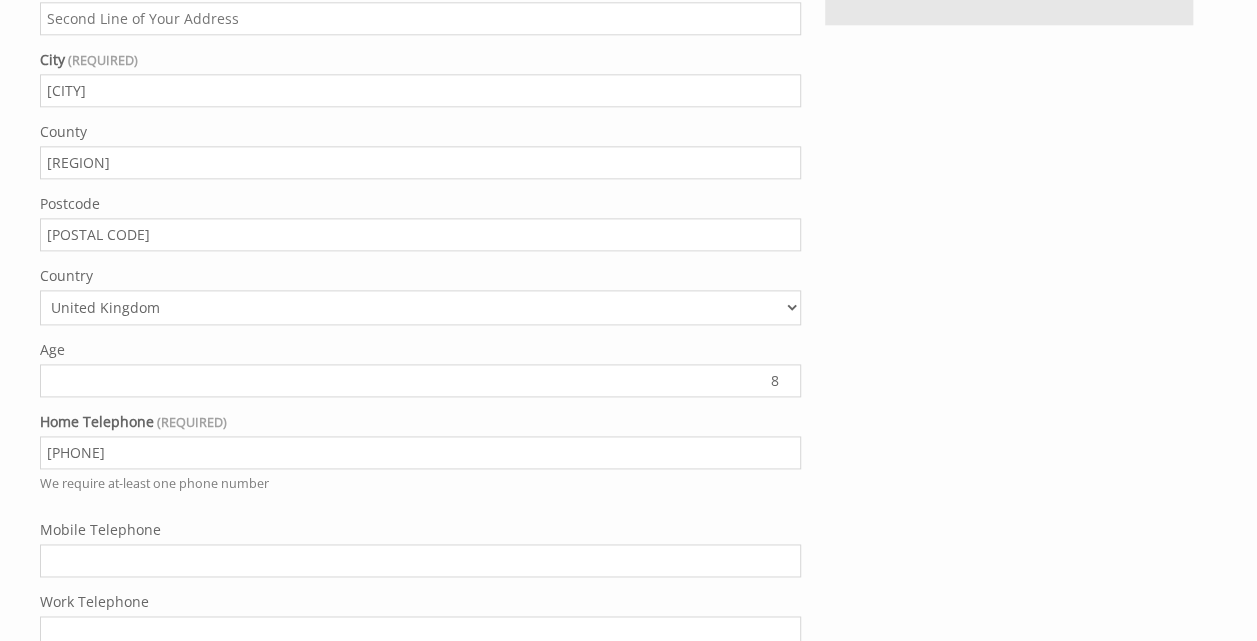 click on "8" at bounding box center (420, 380) 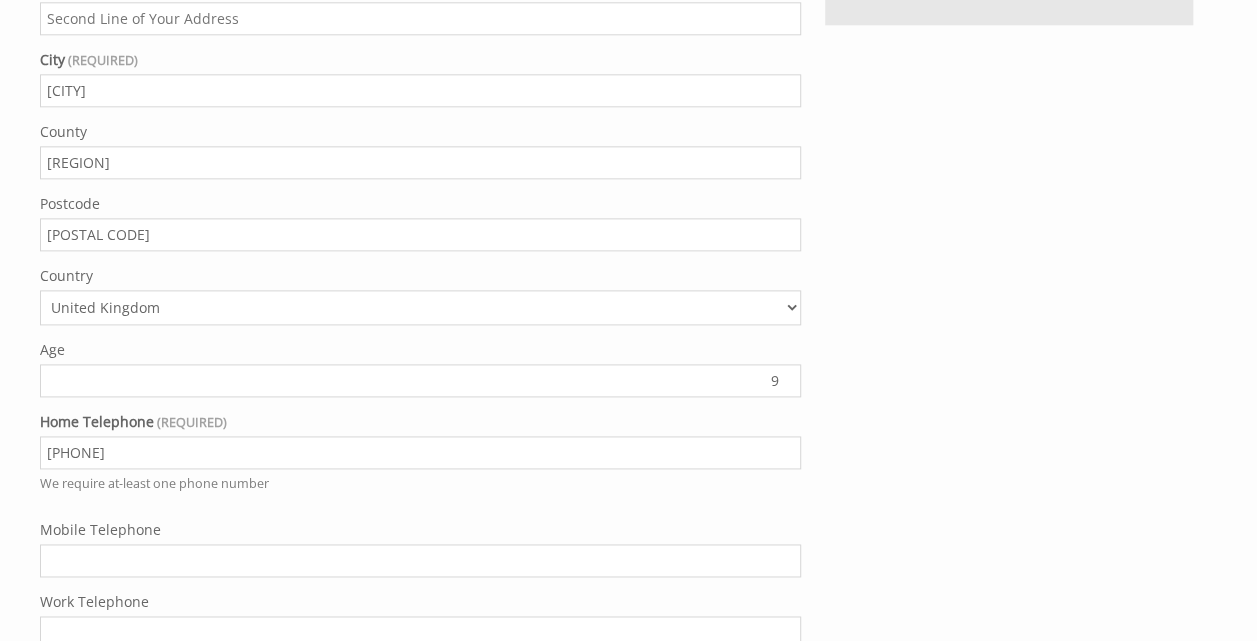 click on "9" at bounding box center [420, 380] 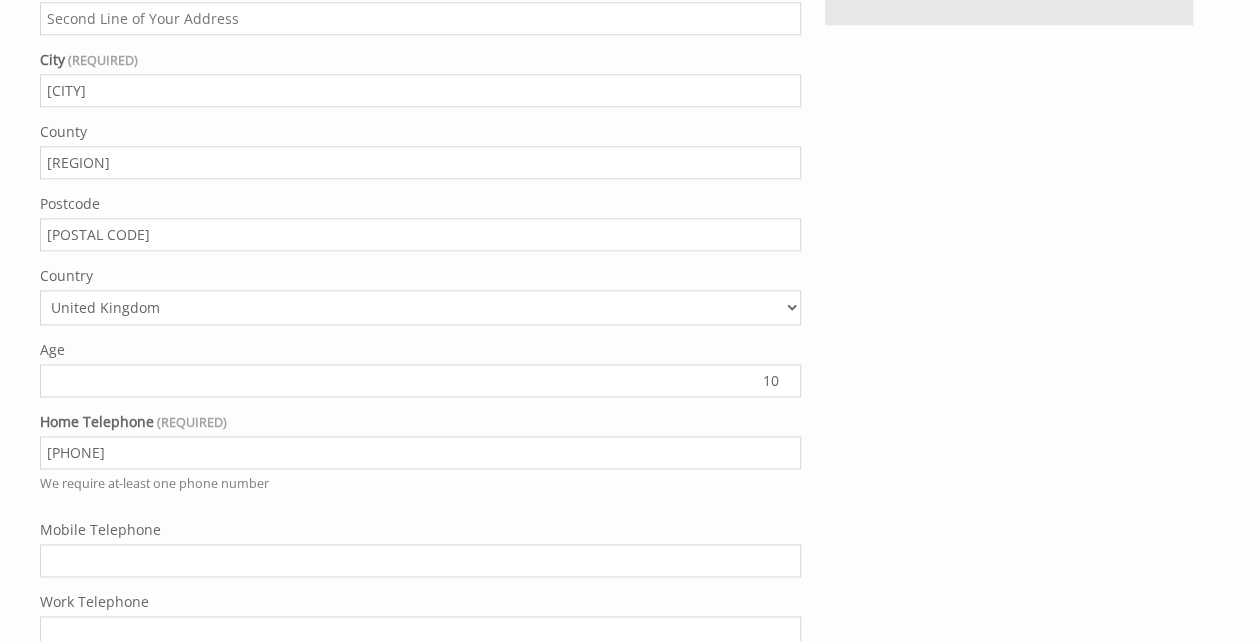 click on "10" at bounding box center (420, 380) 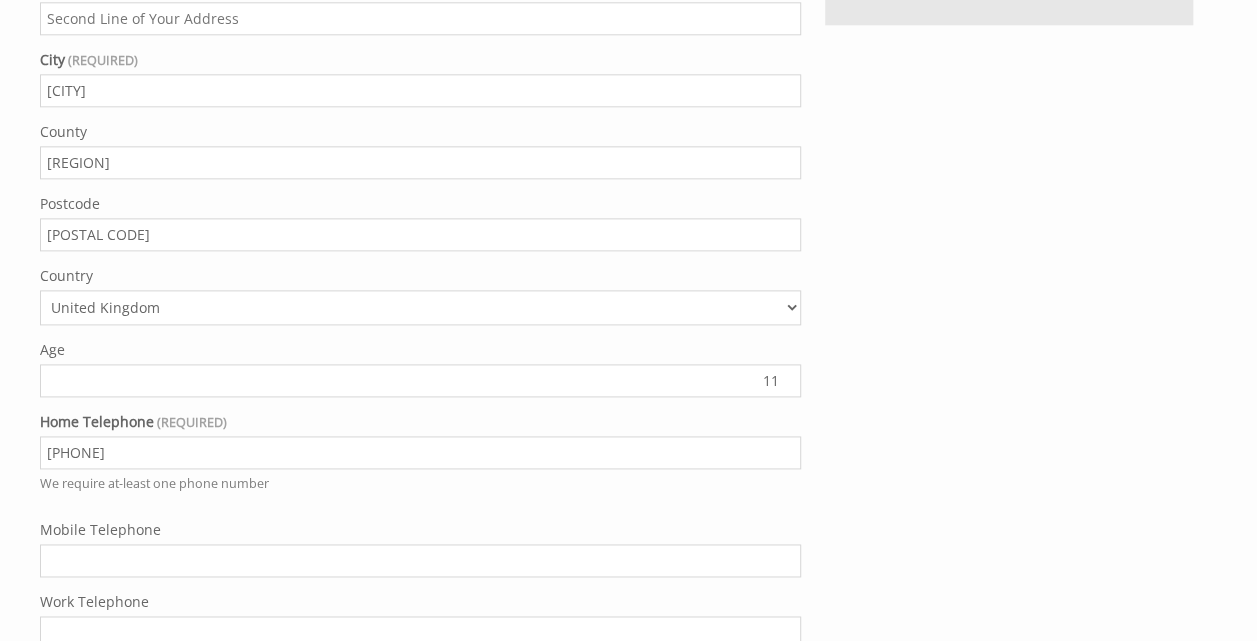 click on "11" at bounding box center (420, 380) 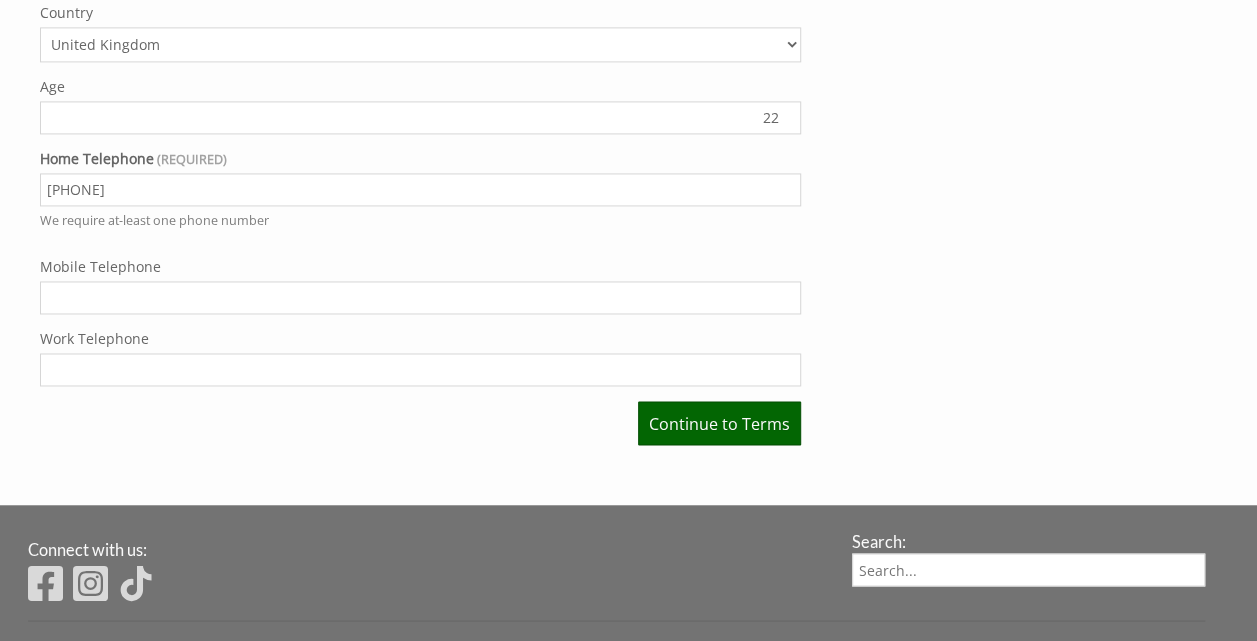 scroll, scrollTop: 1500, scrollLeft: 0, axis: vertical 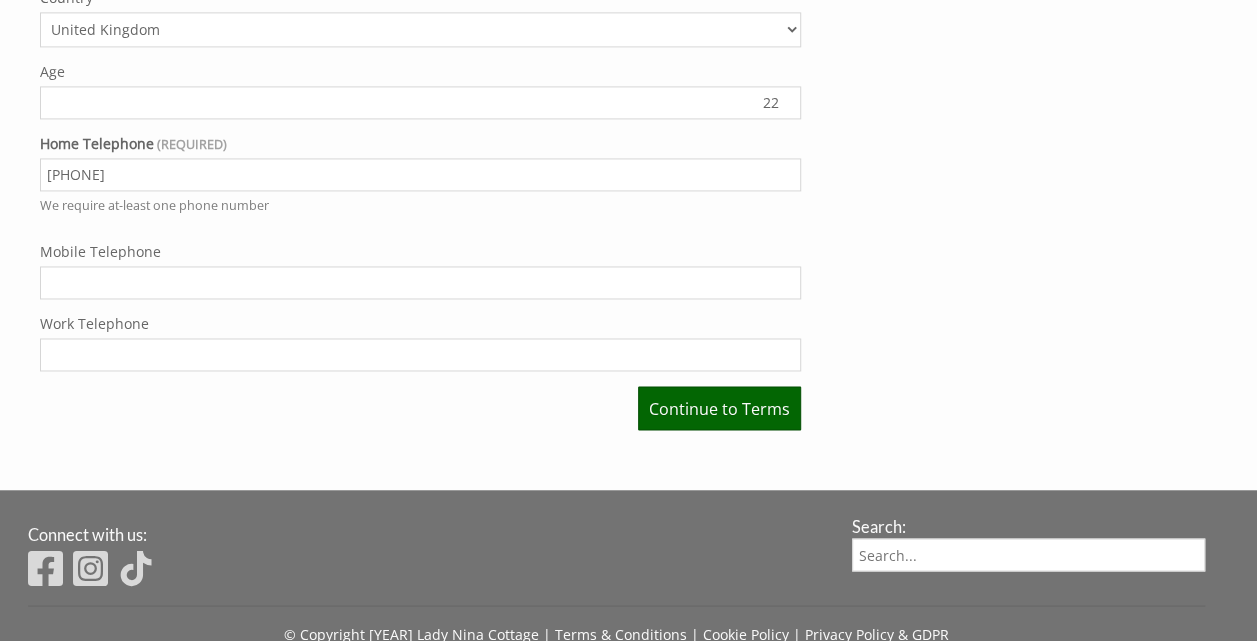 type on "22" 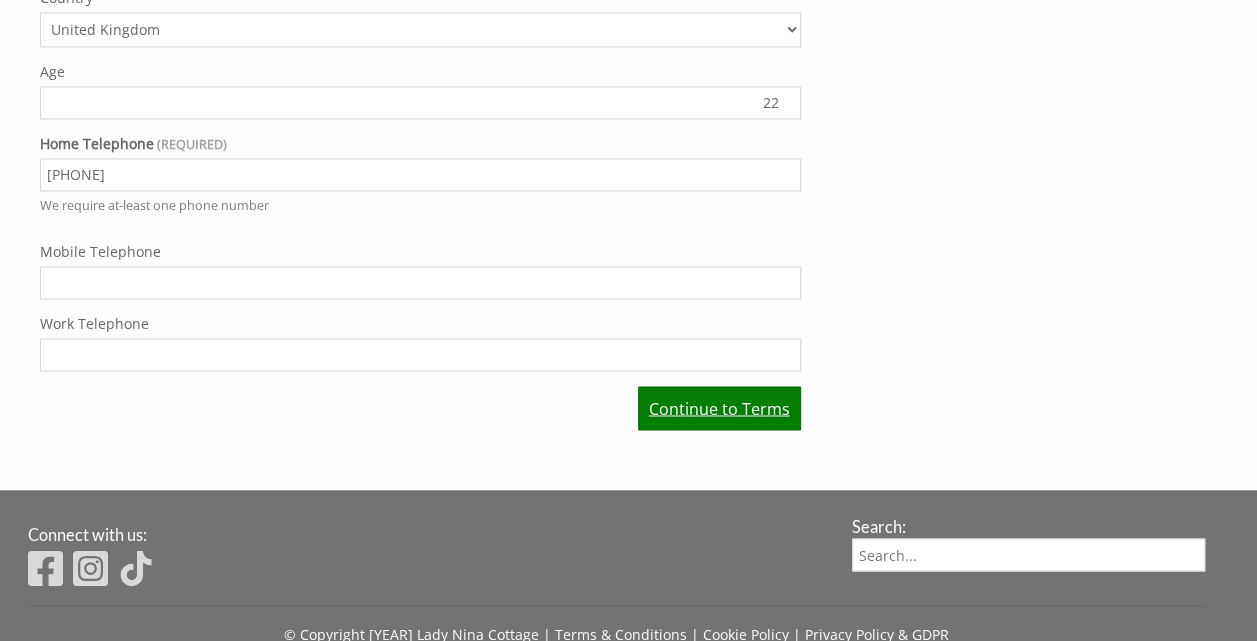 click on "Continue to Terms" at bounding box center [719, 408] 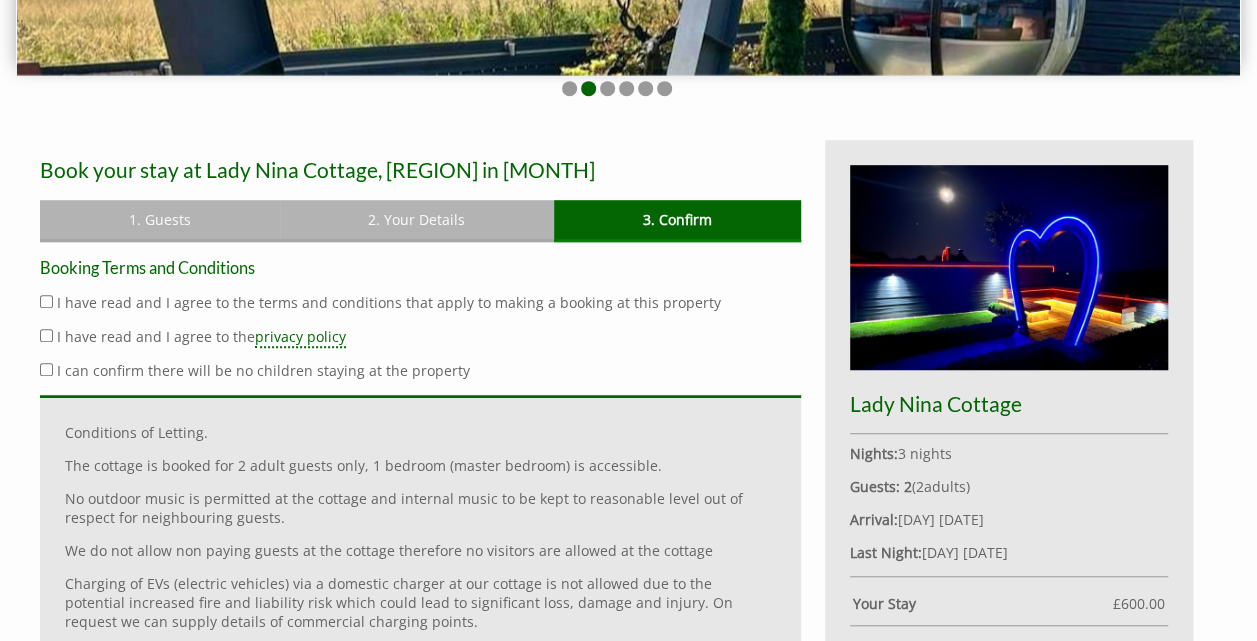 scroll, scrollTop: 530, scrollLeft: 0, axis: vertical 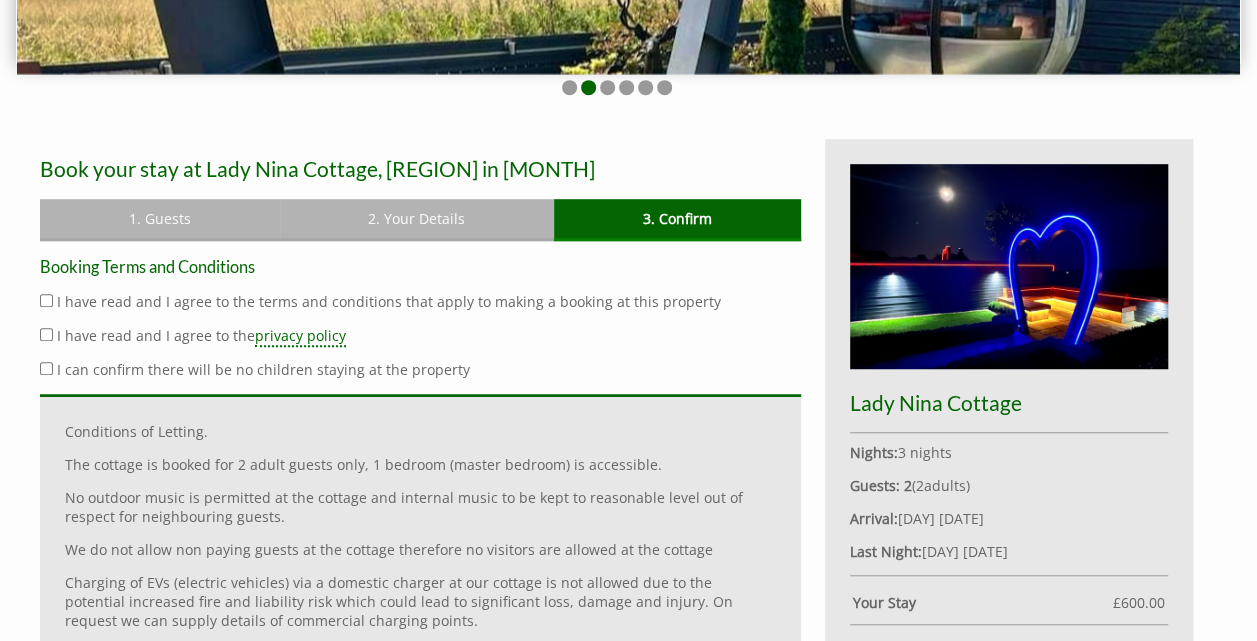click on "I can confirm there will be no children staying at the property" at bounding box center (46, 368) 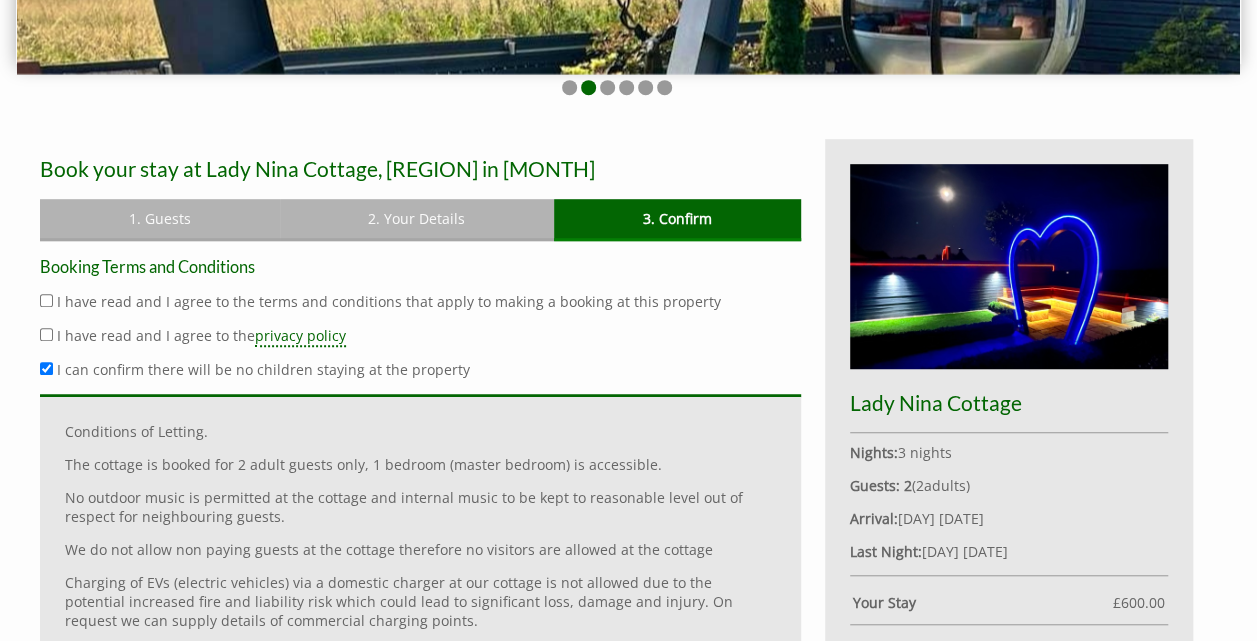 click on "I have read and I agree to the  privacy policy" at bounding box center (46, 334) 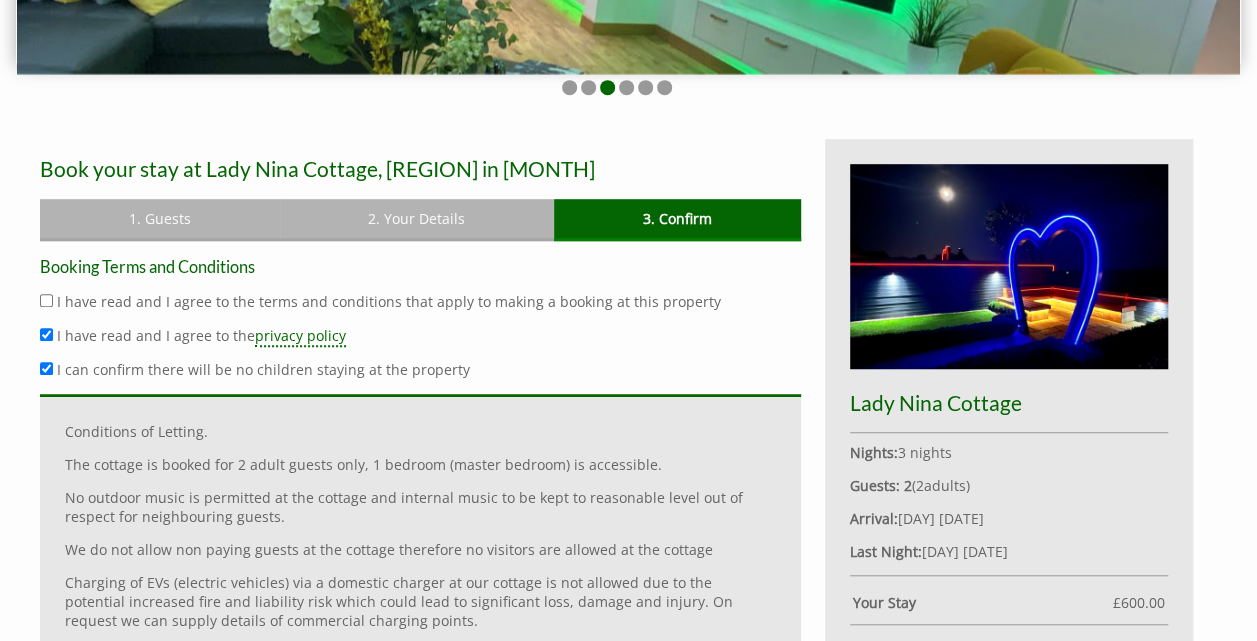click on "I have read and I agree to the terms and conditions that apply to making a booking at this property" at bounding box center (420, 301) 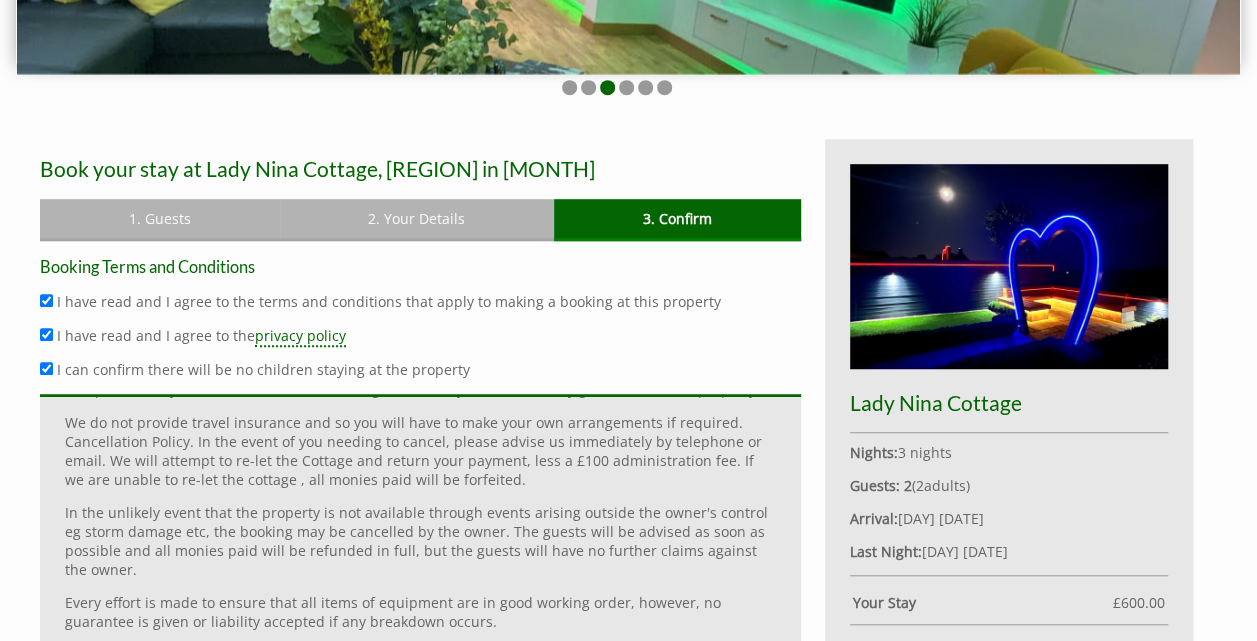 scroll, scrollTop: 639, scrollLeft: 0, axis: vertical 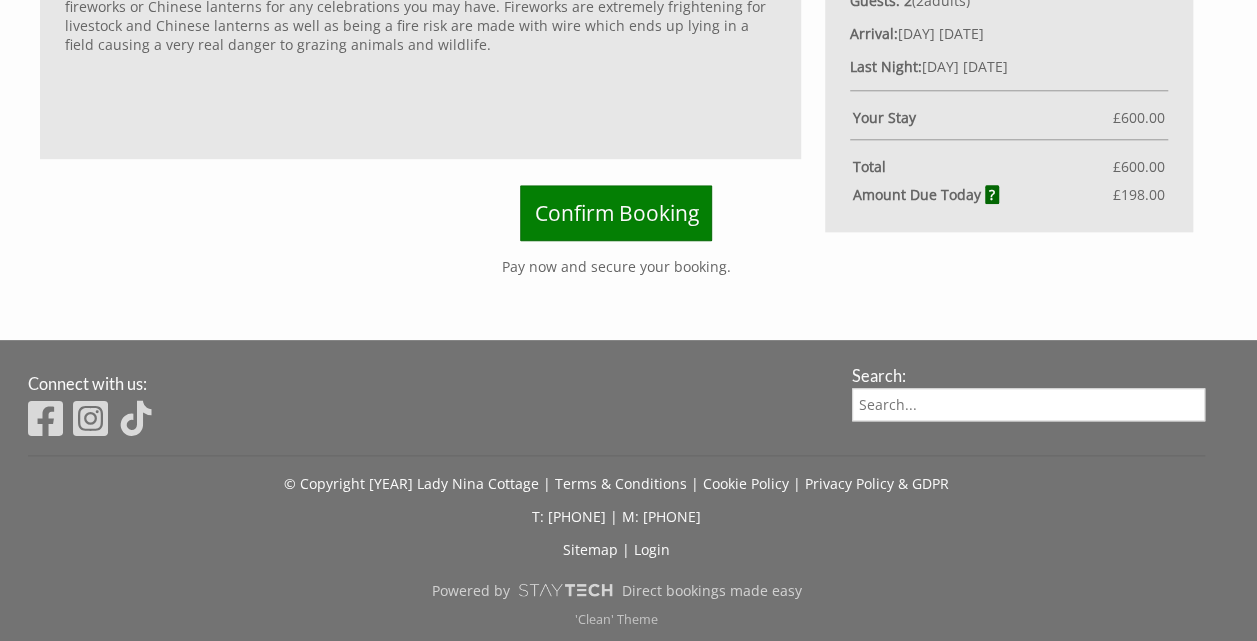 click on "Confirm Booking" at bounding box center (616, 213) 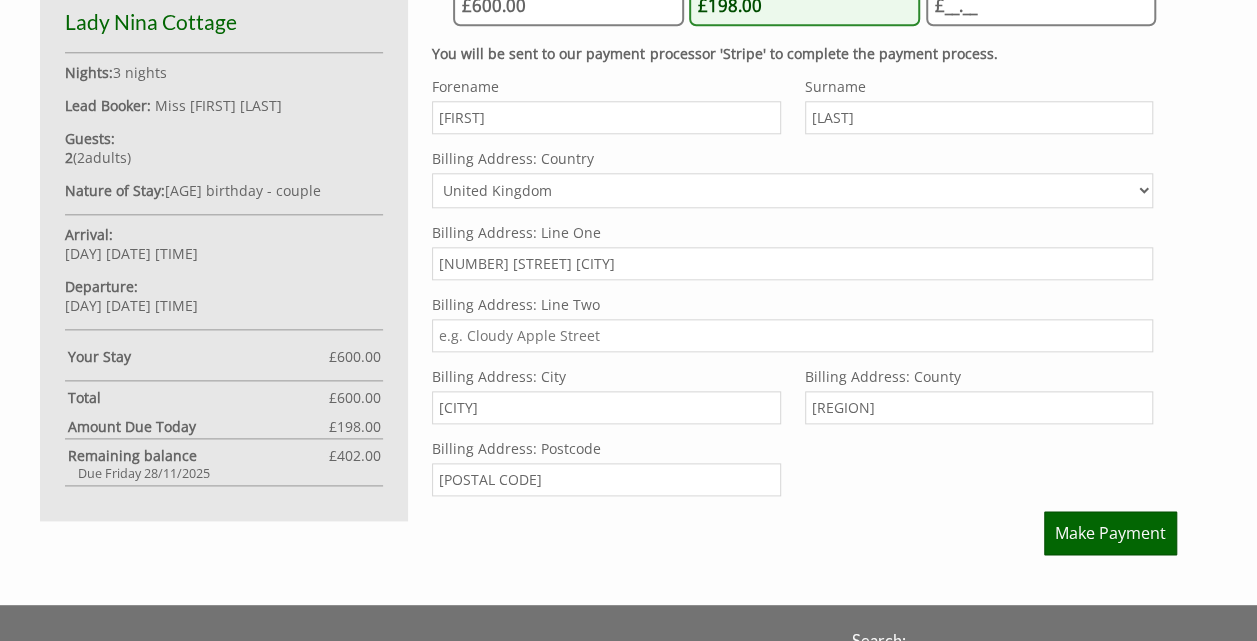 scroll, scrollTop: 1044, scrollLeft: 0, axis: vertical 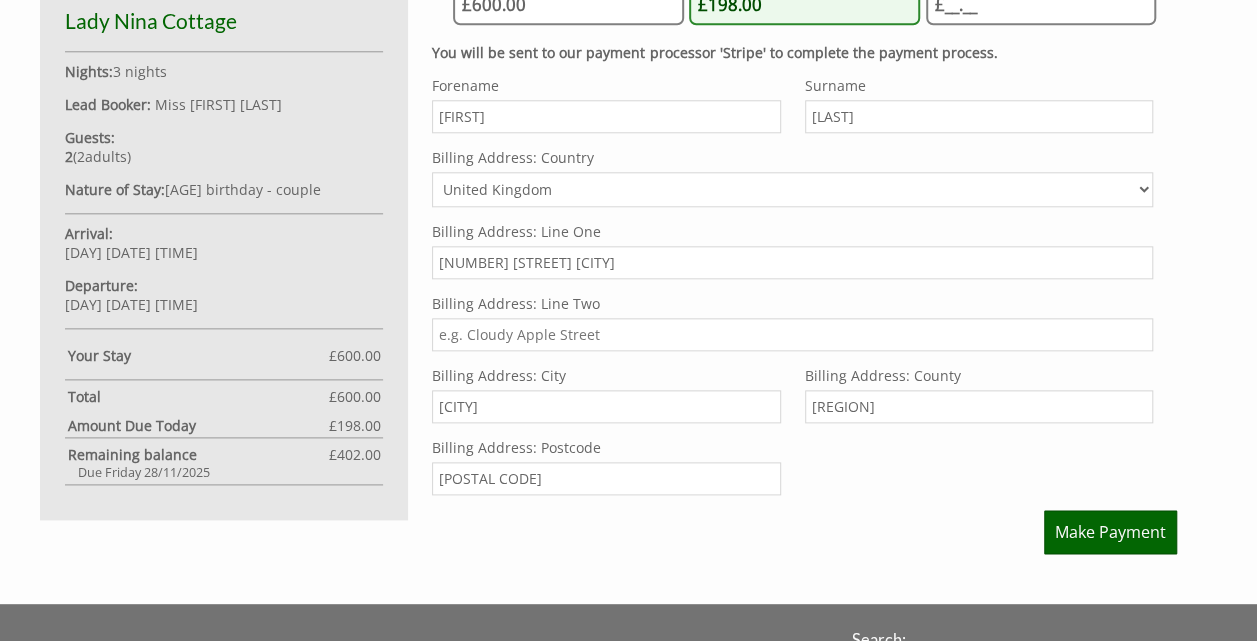 click on "Billing Address: Line Two" at bounding box center (792, 334) 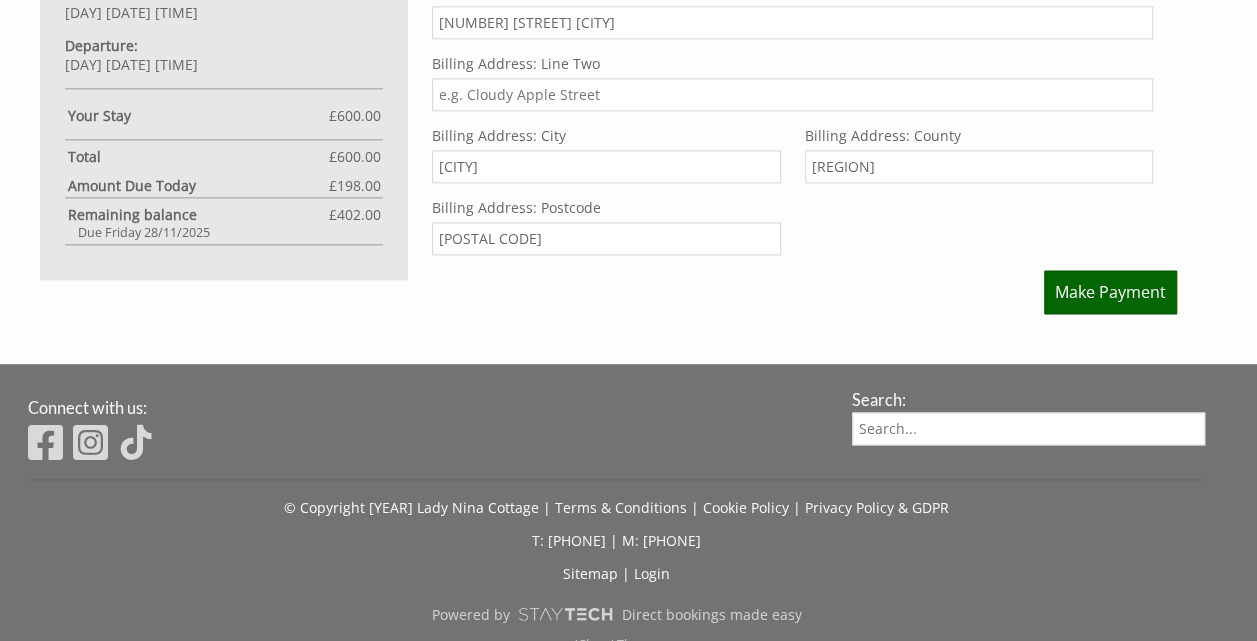 scroll, scrollTop: 1296, scrollLeft: 0, axis: vertical 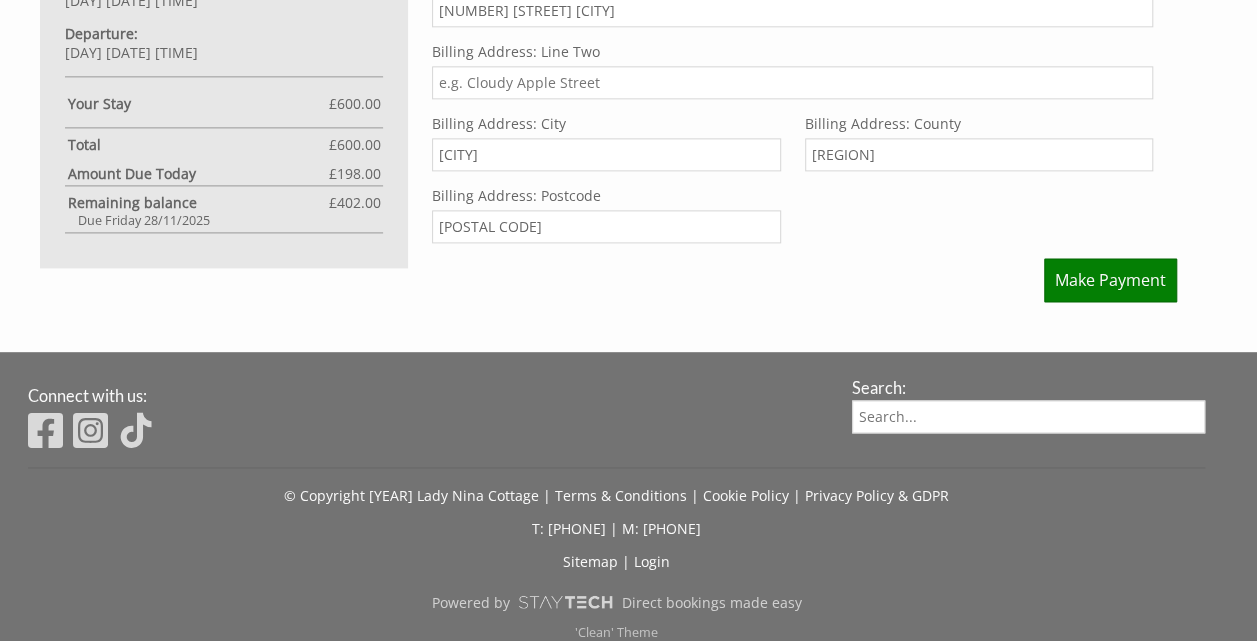 click on "Make Payment" at bounding box center [1110, 280] 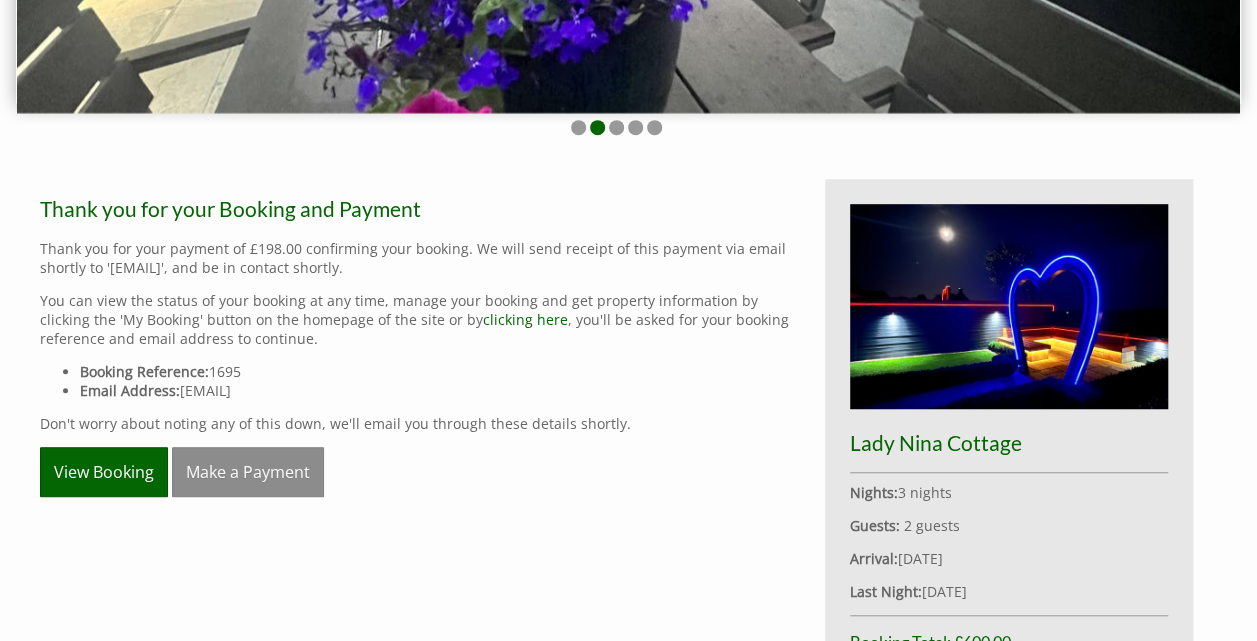 scroll, scrollTop: 489, scrollLeft: 0, axis: vertical 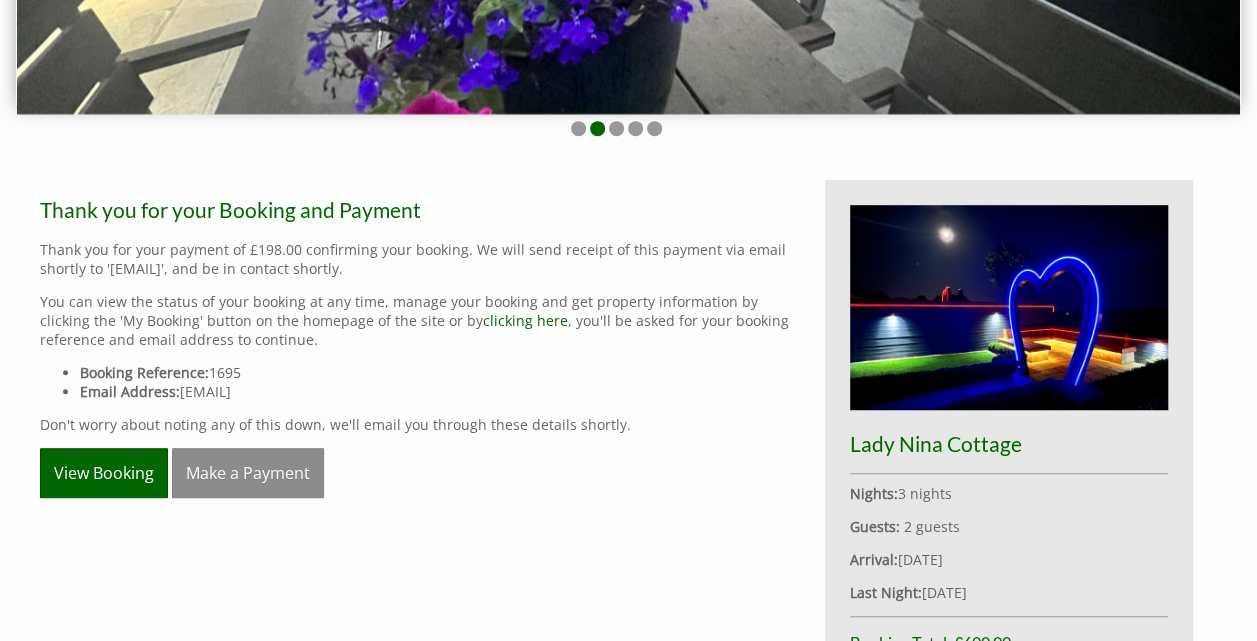 drag, startPoint x: 258, startPoint y: 370, endPoint x: 210, endPoint y: 378, distance: 48.6621 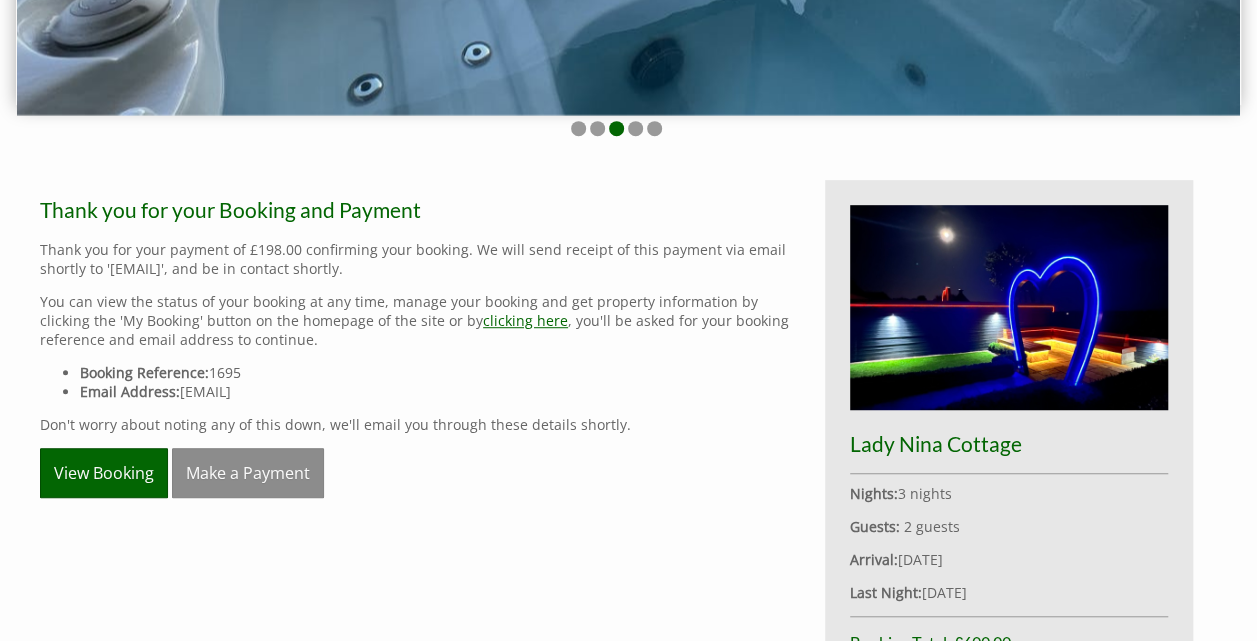 click on "clicking here" at bounding box center [525, 320] 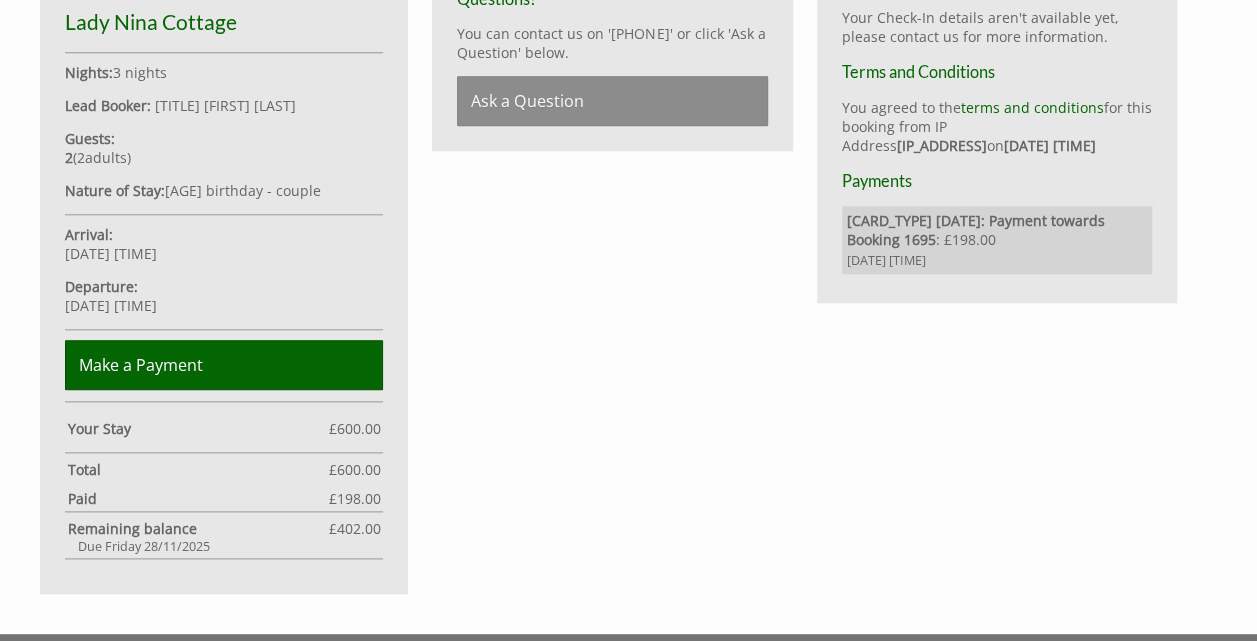 scroll, scrollTop: 0, scrollLeft: 0, axis: both 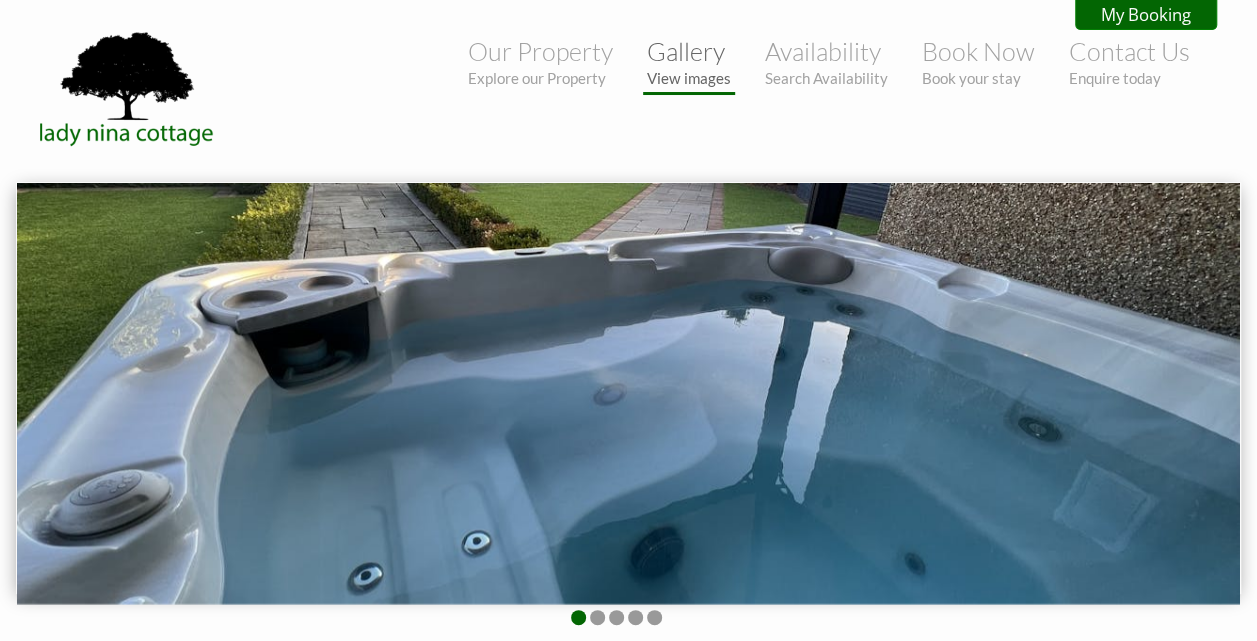 click on "Gallery  View images" at bounding box center [689, 61] 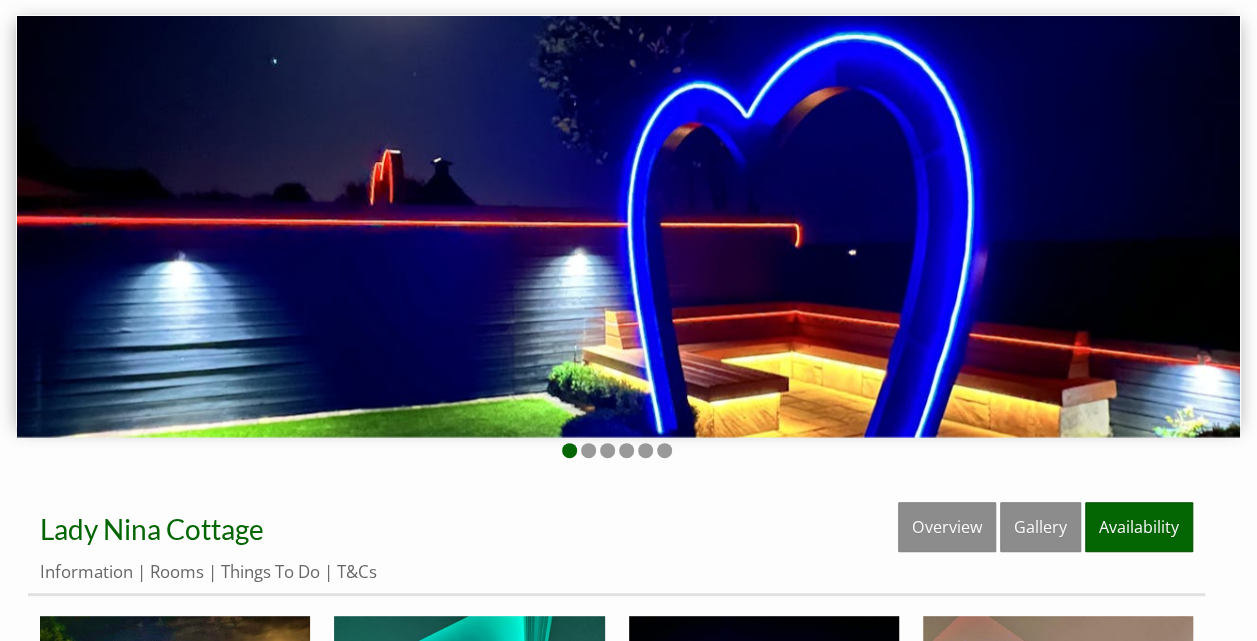 scroll, scrollTop: 149, scrollLeft: 0, axis: vertical 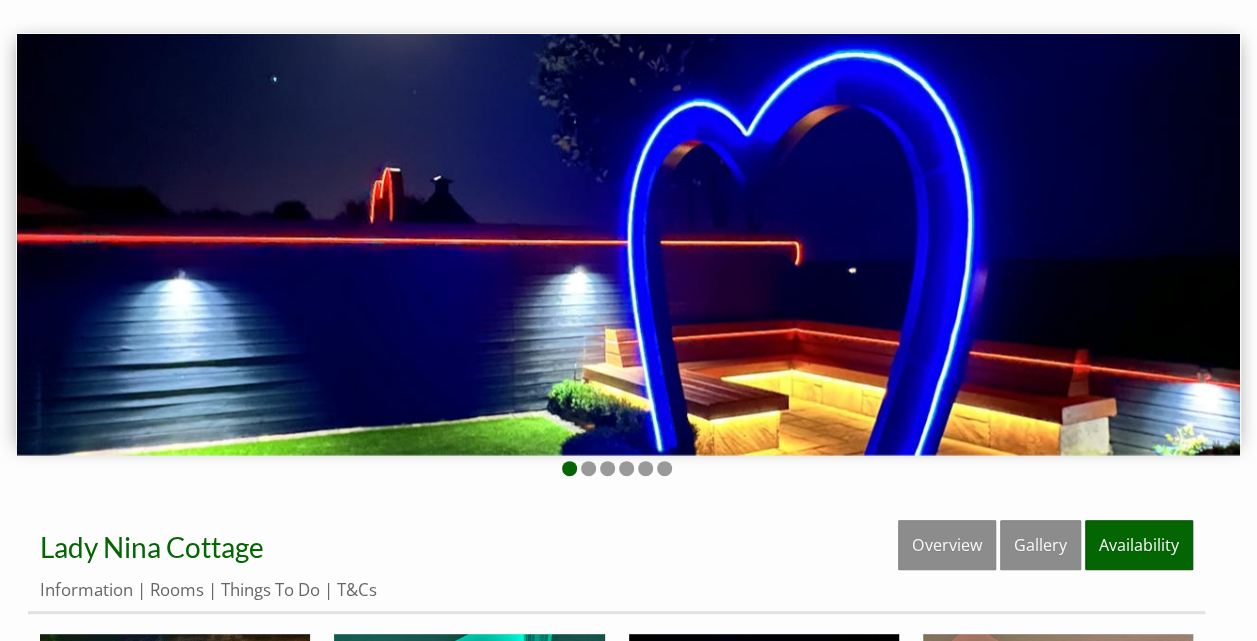 click at bounding box center (628, 244) 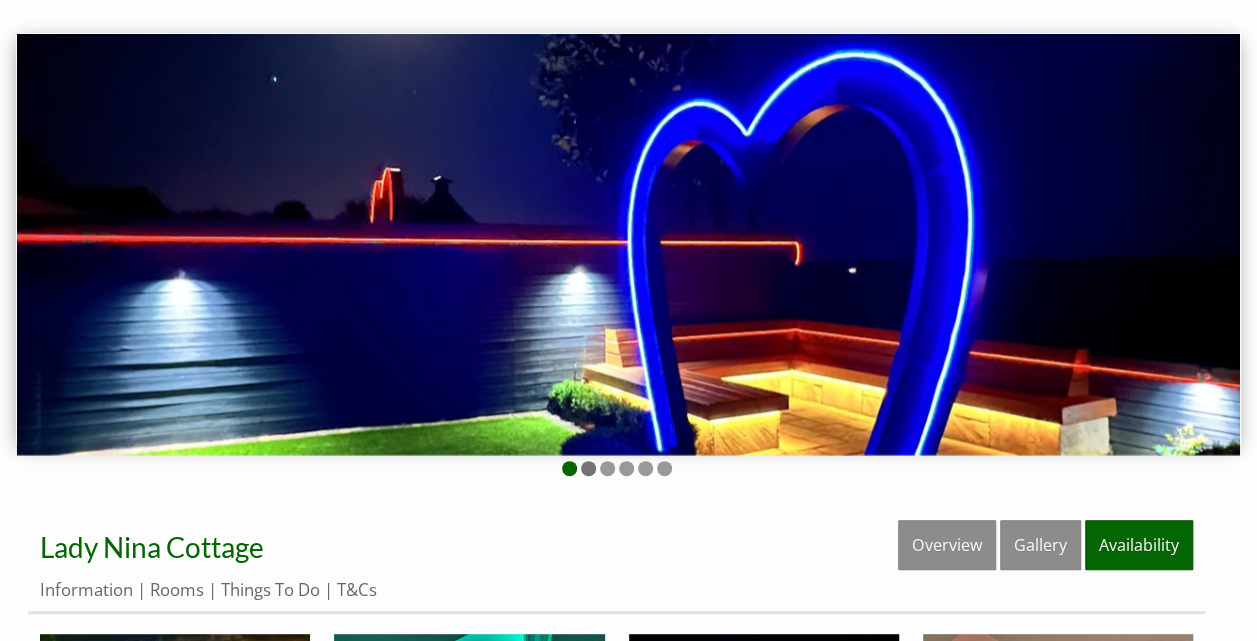 click at bounding box center [588, 468] 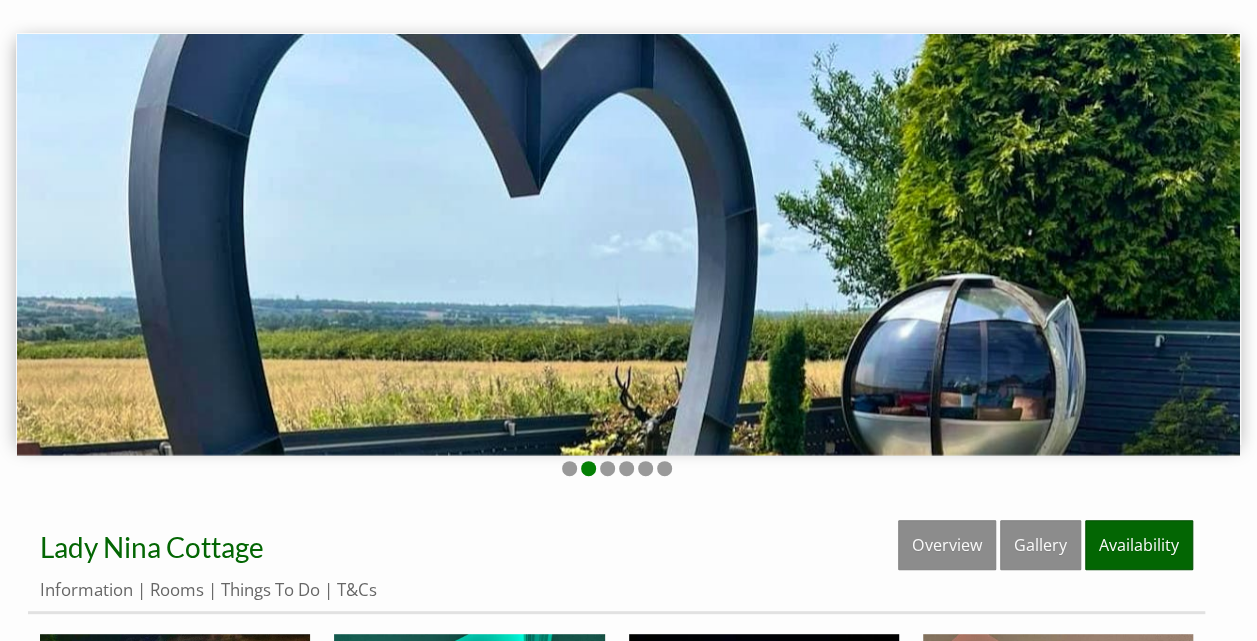 click at bounding box center [588, 468] 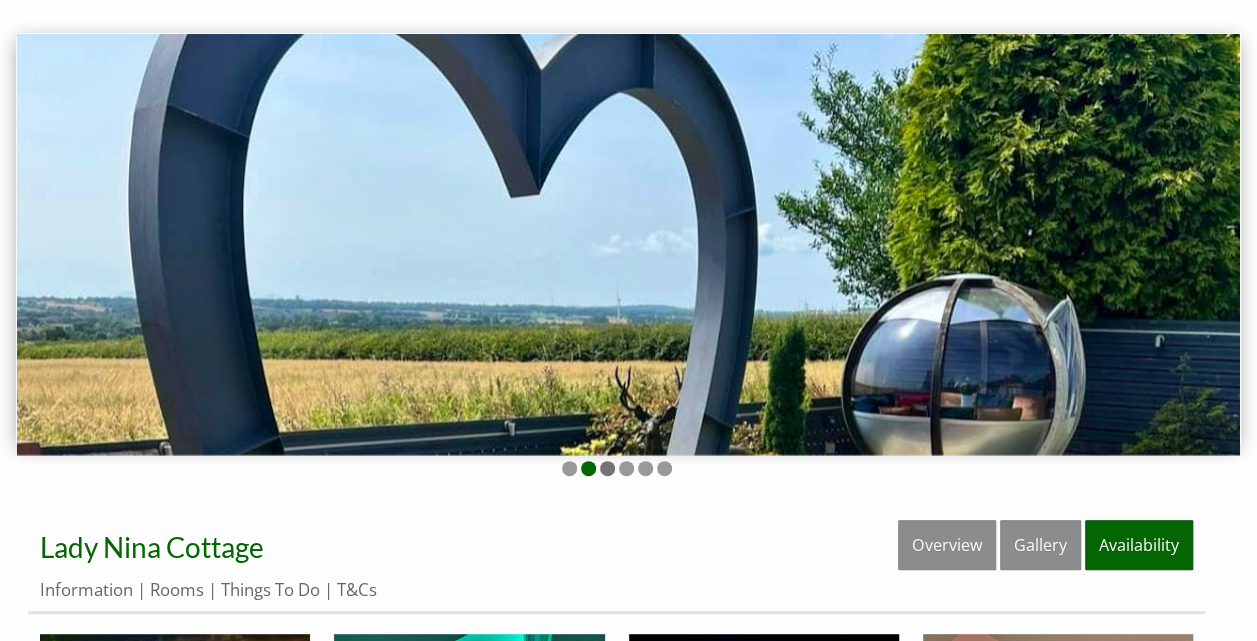 click at bounding box center [607, 468] 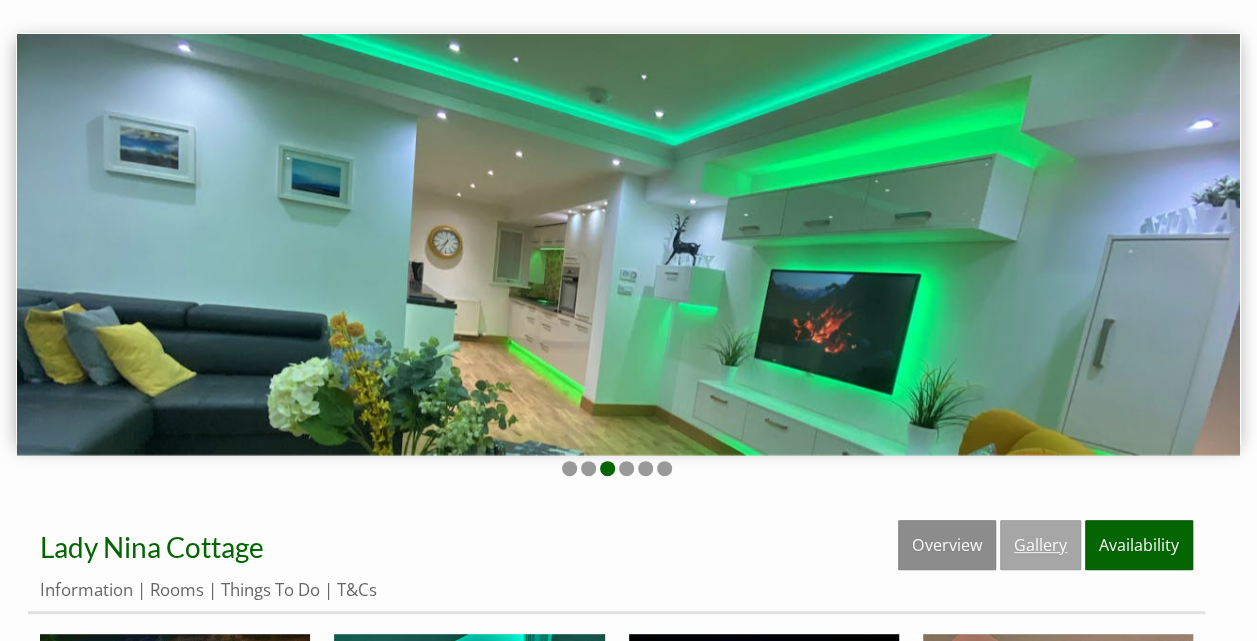 click on "Gallery" at bounding box center [1040, 545] 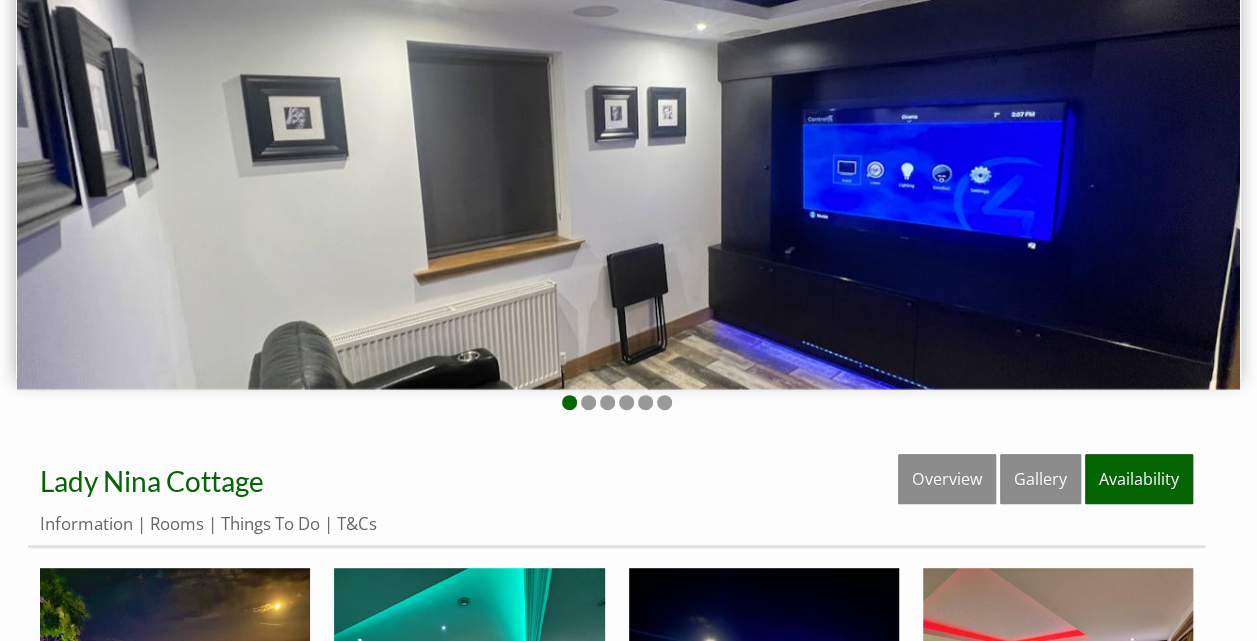 scroll, scrollTop: 190, scrollLeft: 0, axis: vertical 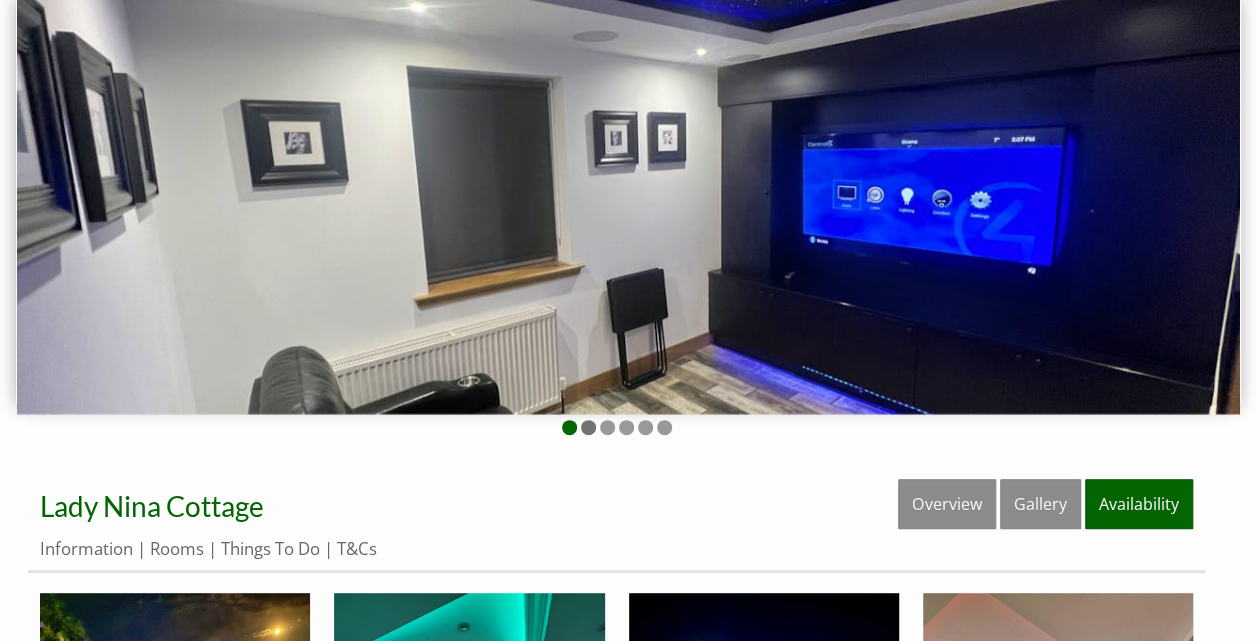 click at bounding box center (588, 427) 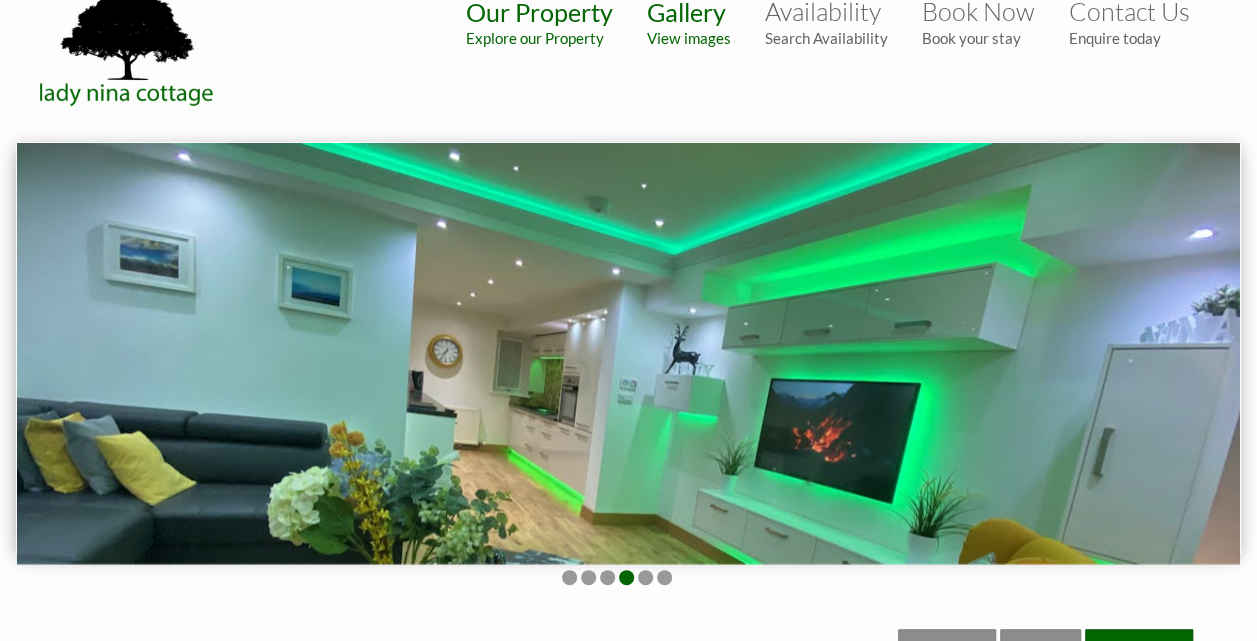 scroll, scrollTop: 0, scrollLeft: 0, axis: both 